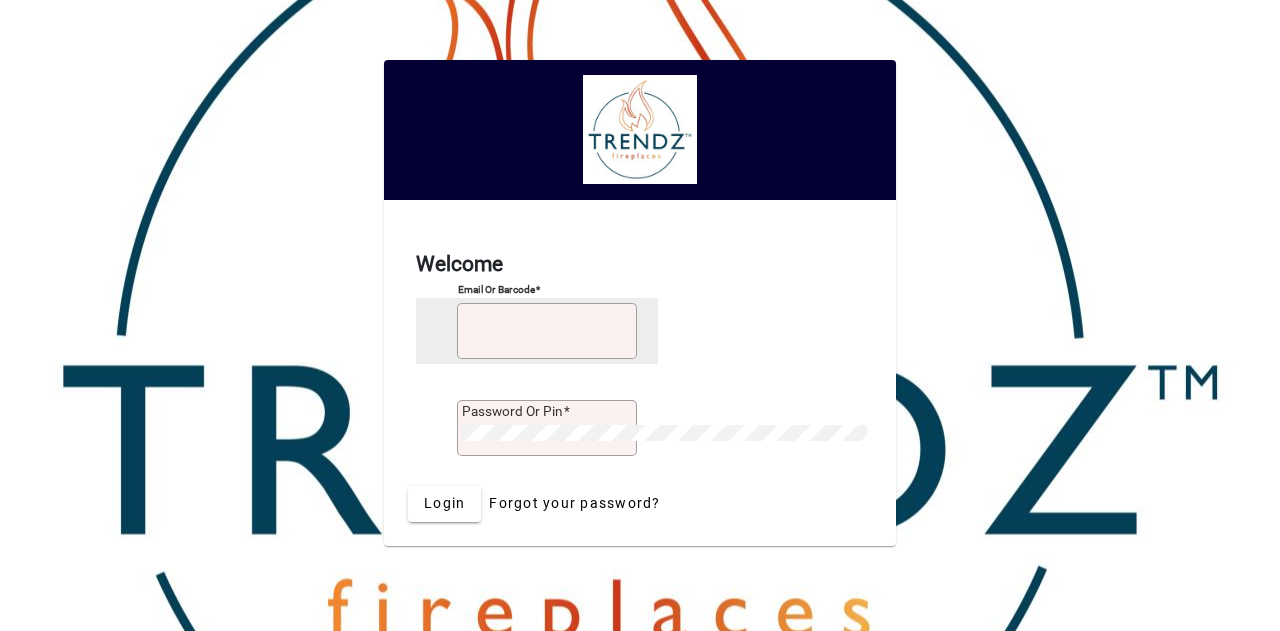 scroll, scrollTop: 0, scrollLeft: 0, axis: both 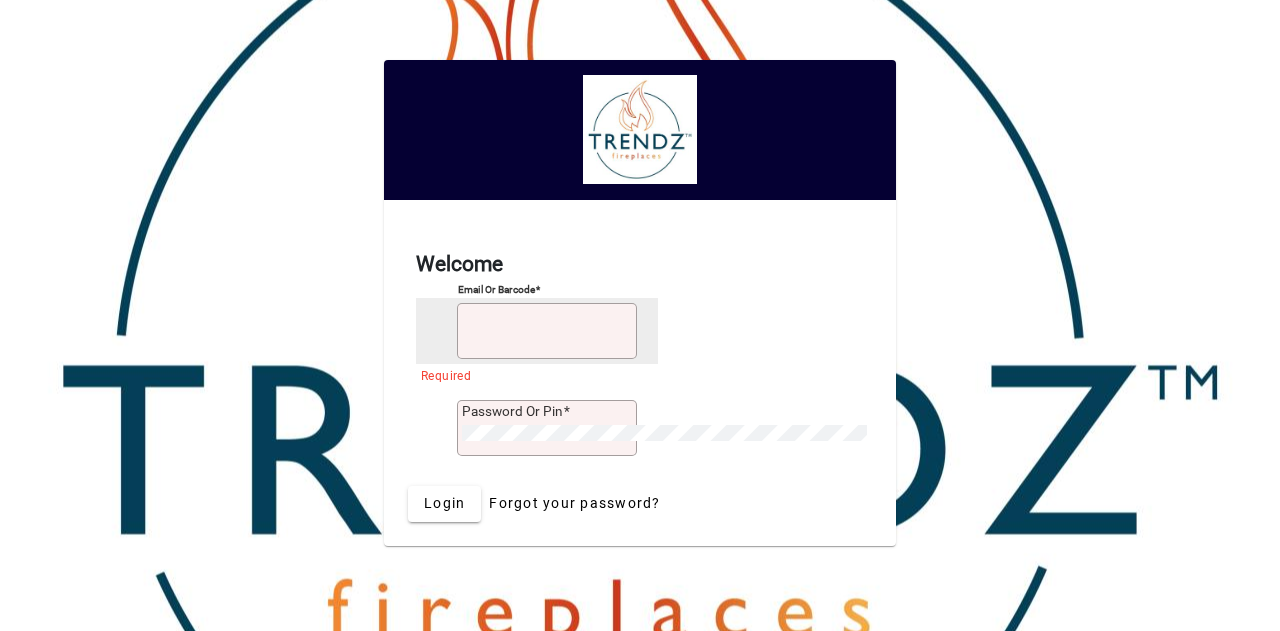 type on "**********" 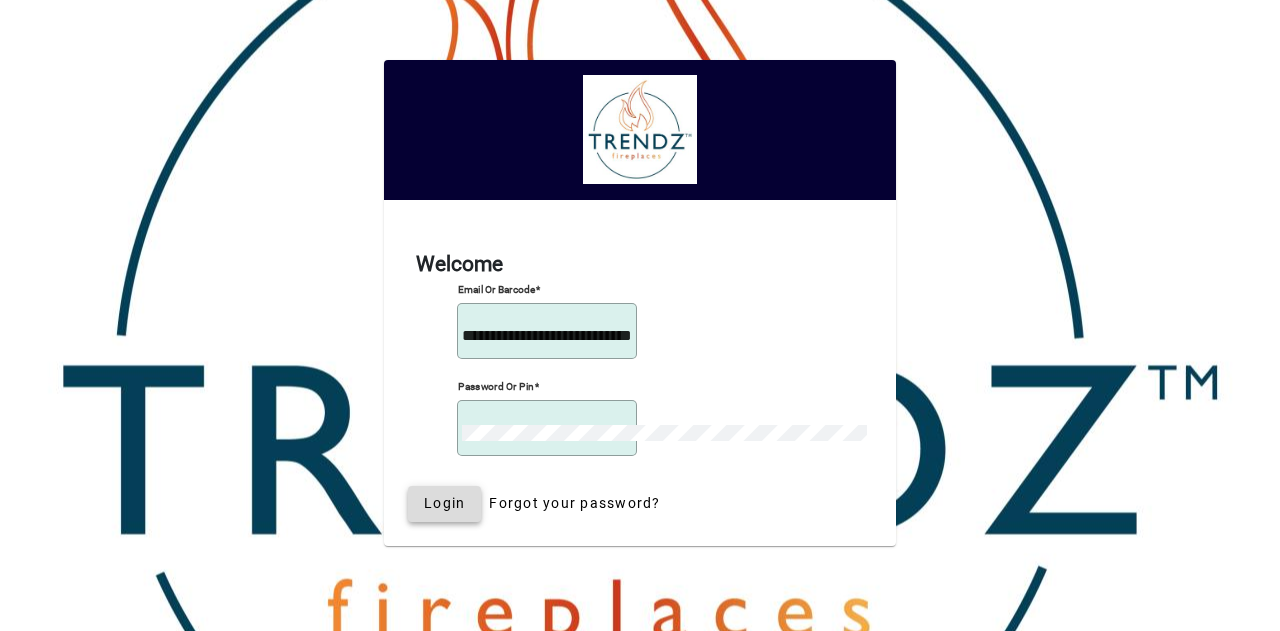 click on "Login" at bounding box center (444, 503) 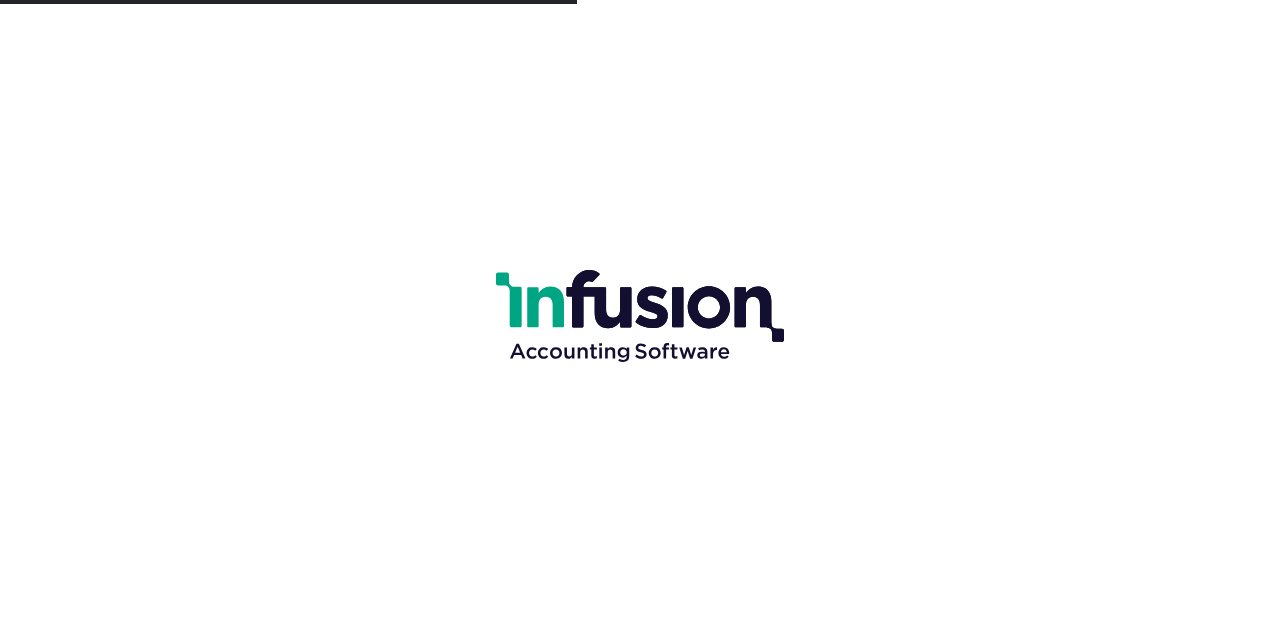 scroll, scrollTop: 0, scrollLeft: 0, axis: both 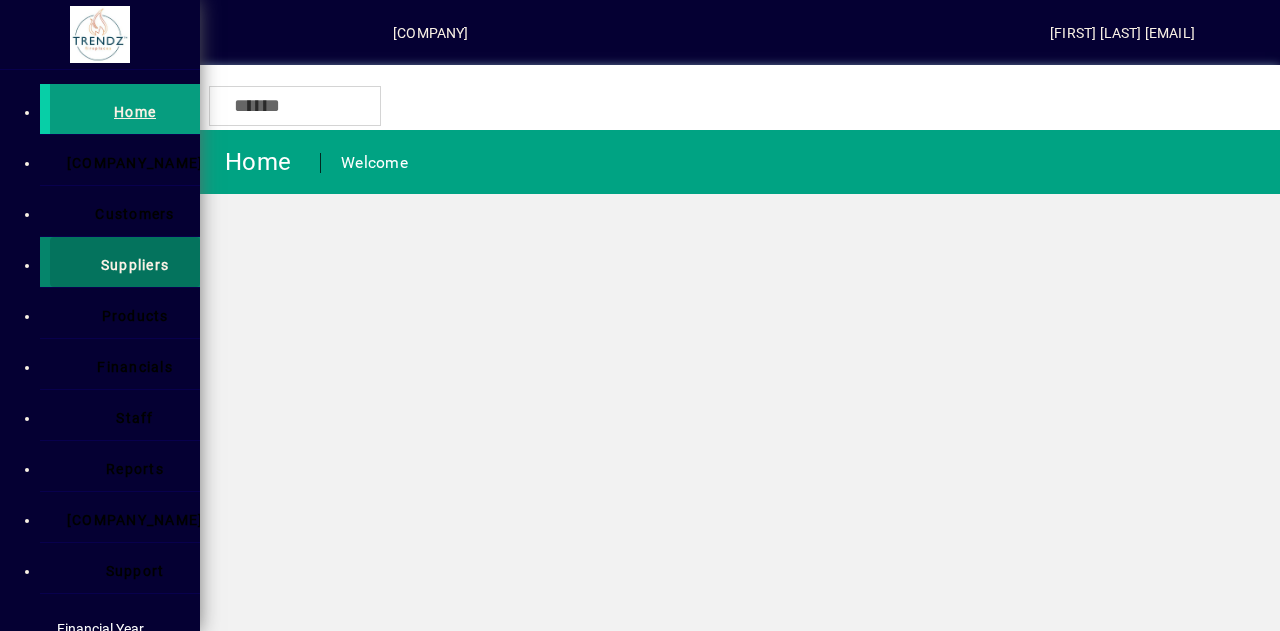 click on "Suppliers" at bounding box center (135, 265) 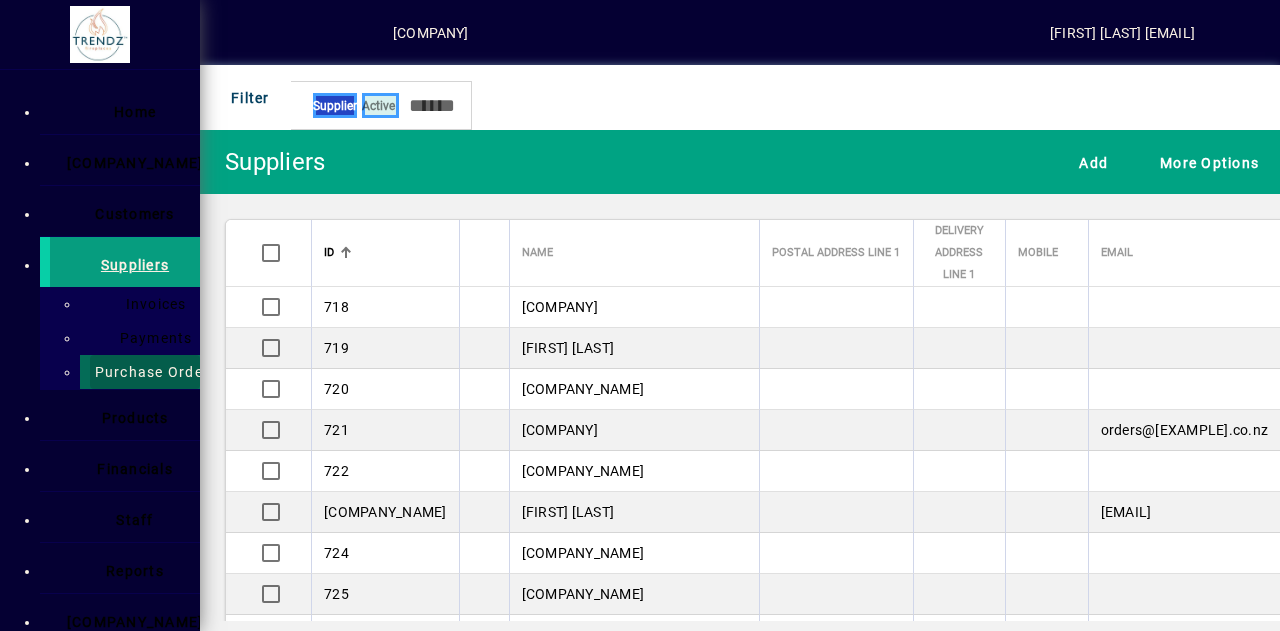 click on "Purchase Orders" at bounding box center (150, 372) 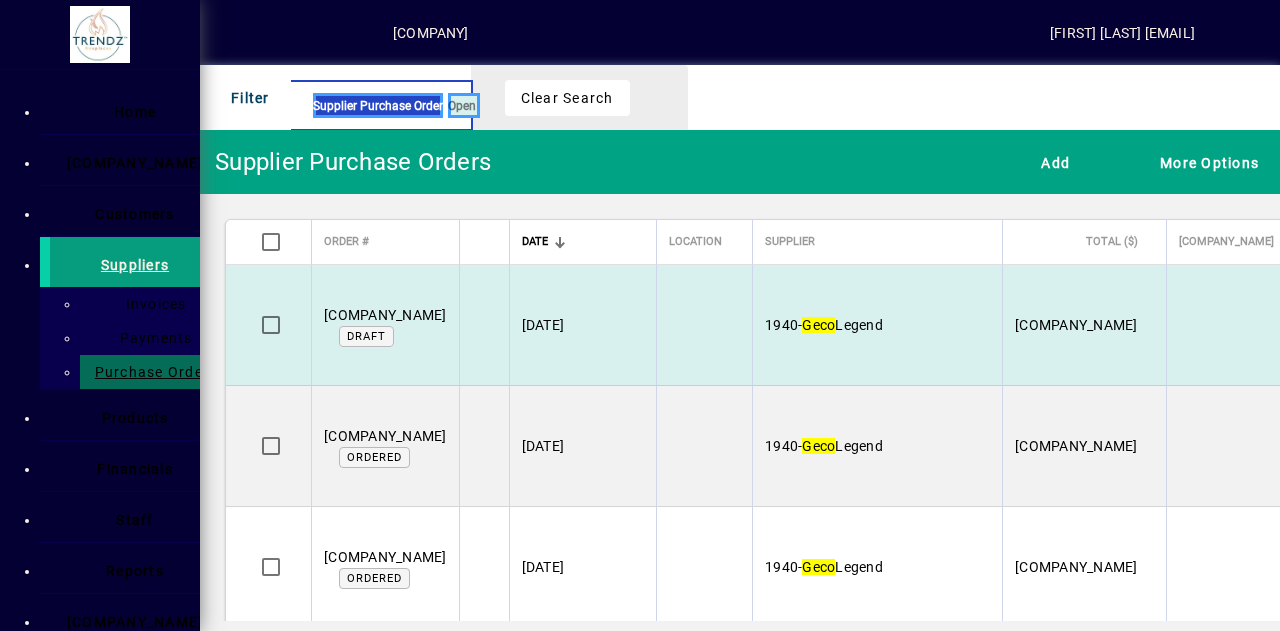 type on "****" 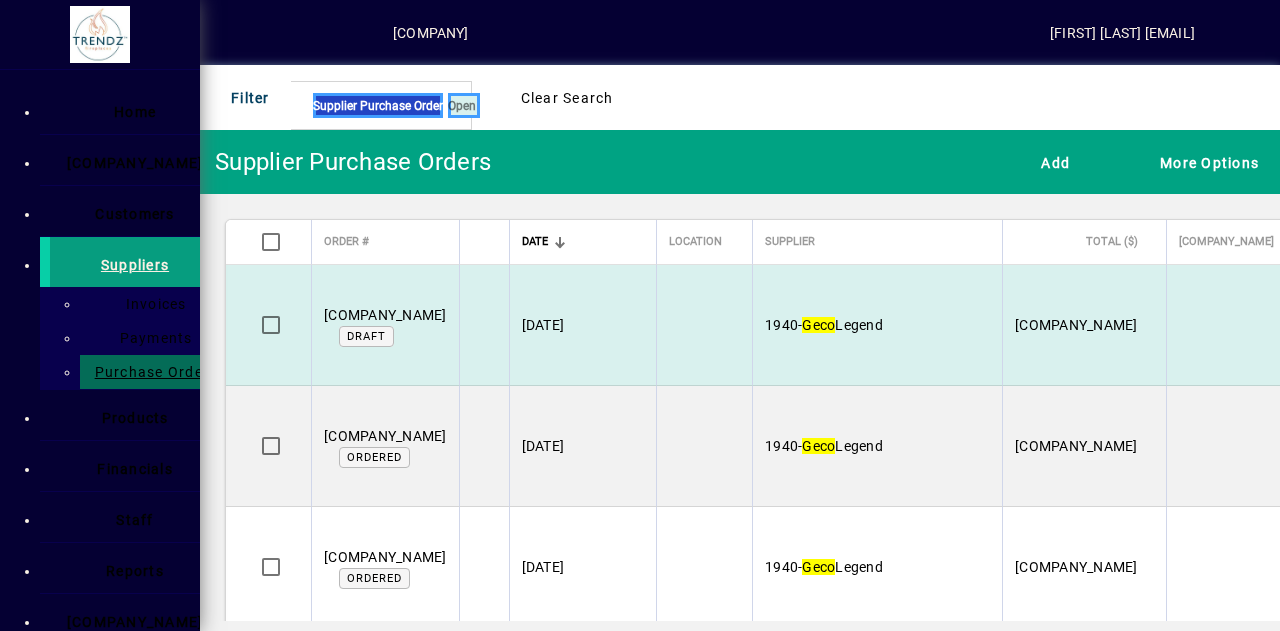 click on "1940  -  Geco  Legend" at bounding box center [877, 325] 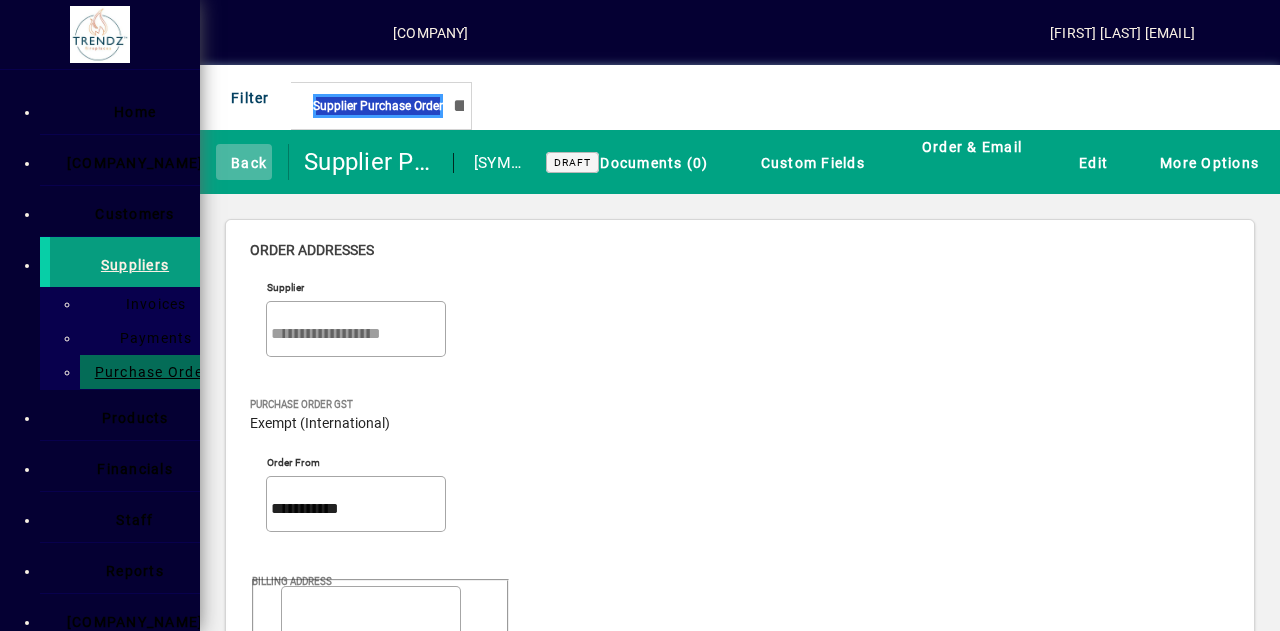 click at bounding box center [244, 162] 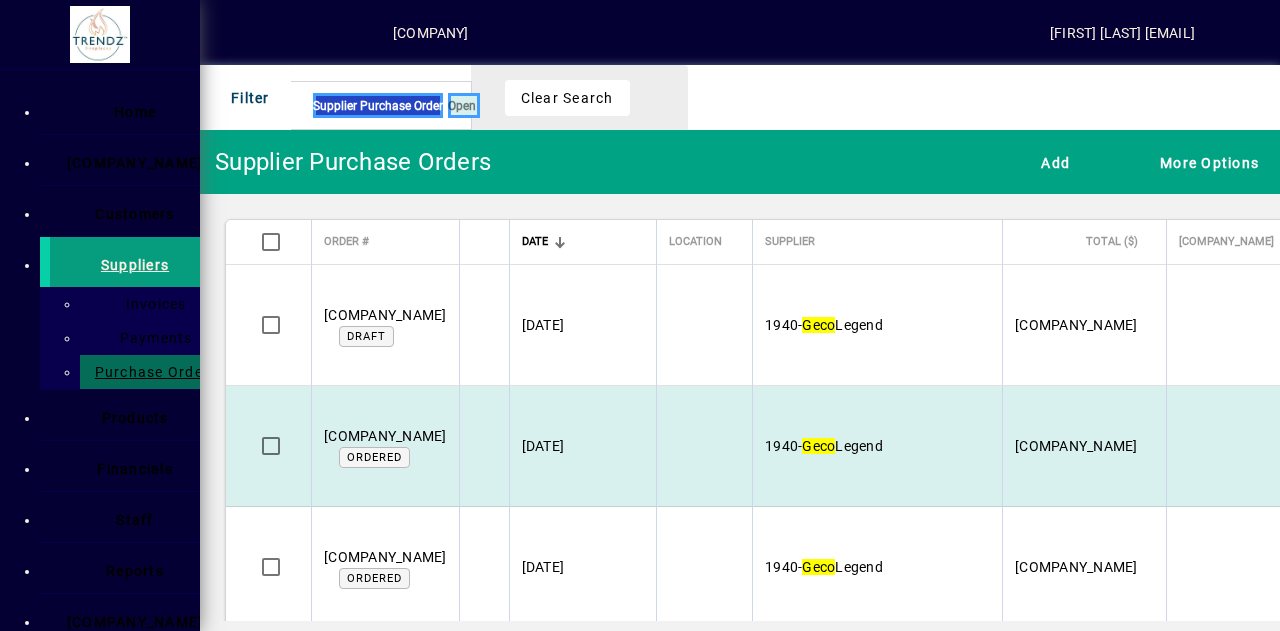 click on "[COMPANY_NAME]" at bounding box center (1084, 325) 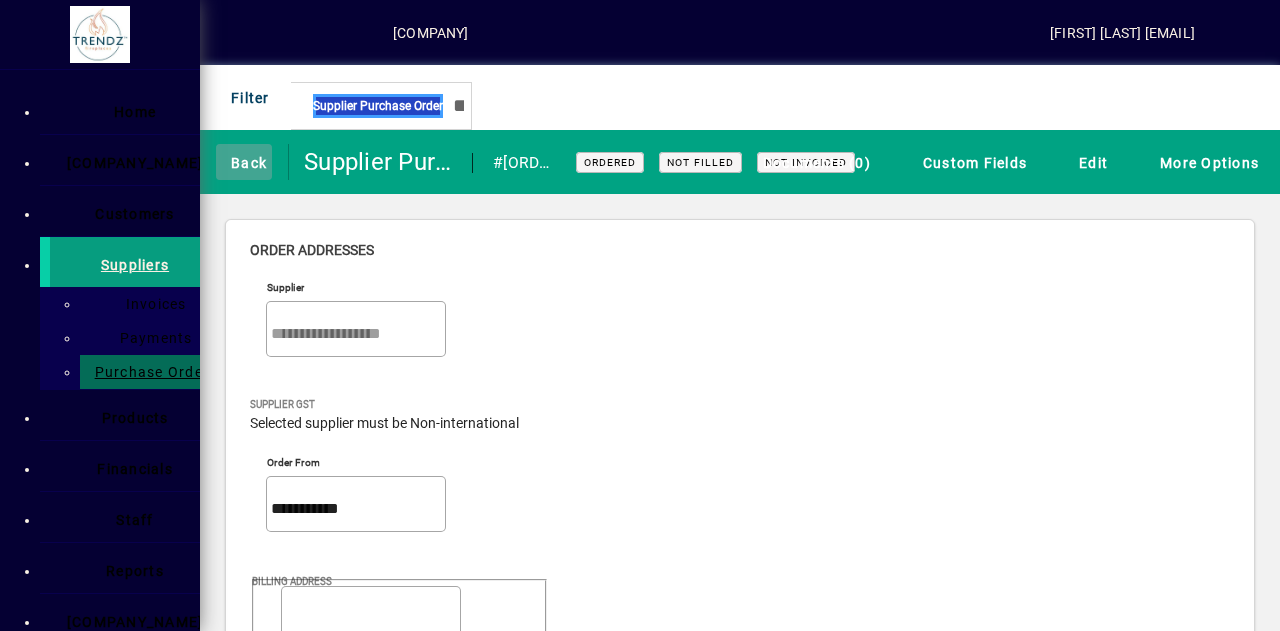 click at bounding box center [244, 162] 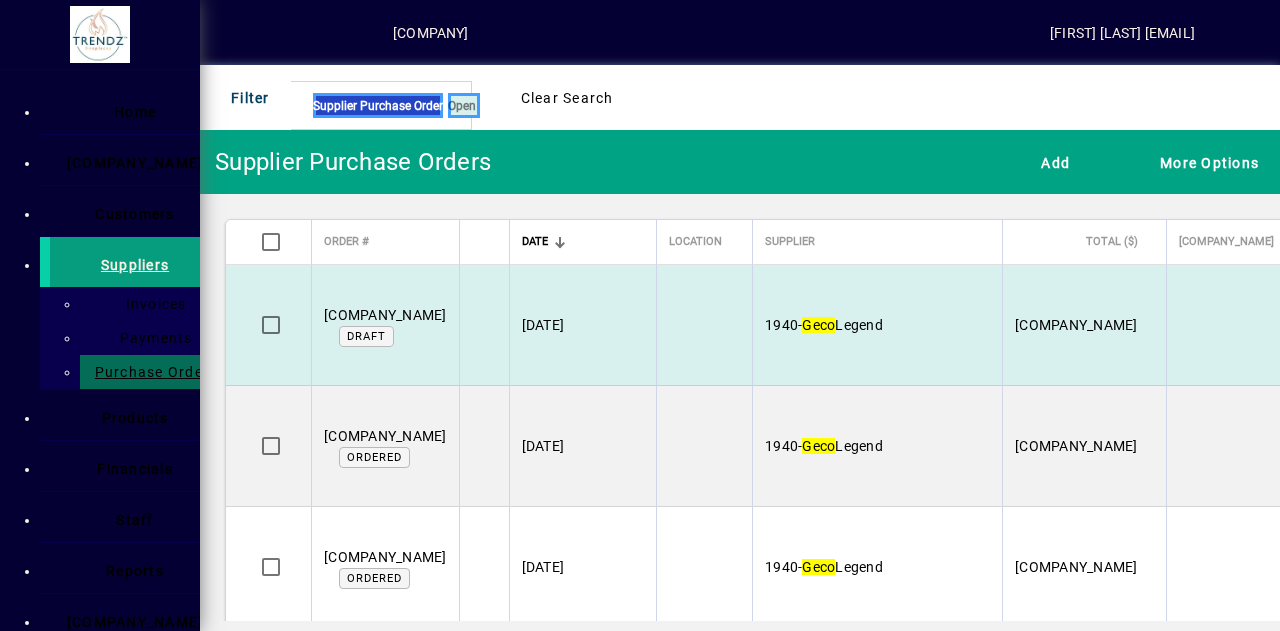 click on "1940  -  Geco  Legend" at bounding box center [877, 325] 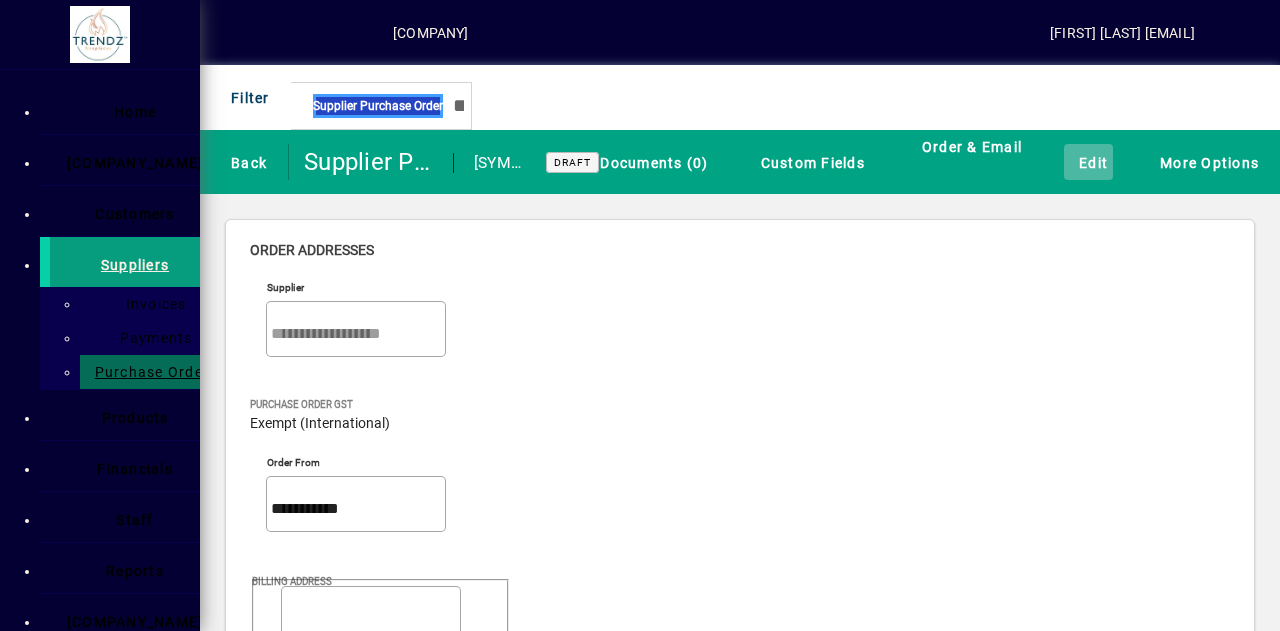 click on "Edit" at bounding box center (1088, 162) 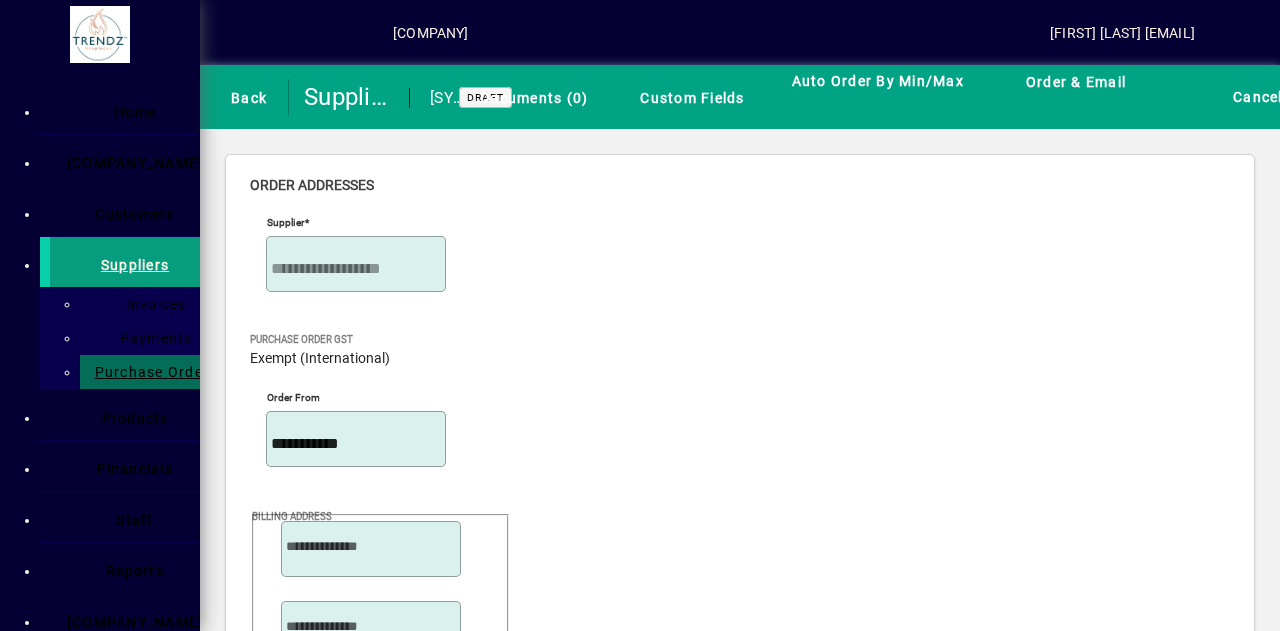 scroll, scrollTop: 1233, scrollLeft: 0, axis: vertical 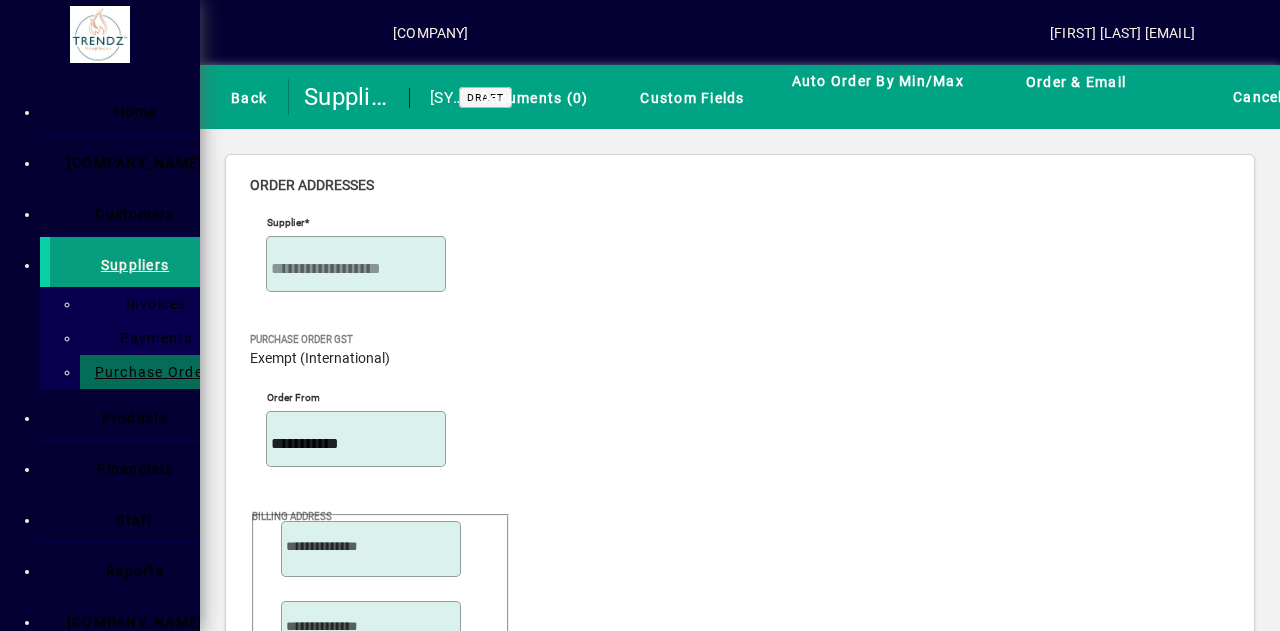 click on "214.4500" at bounding box center (1074, 3363) 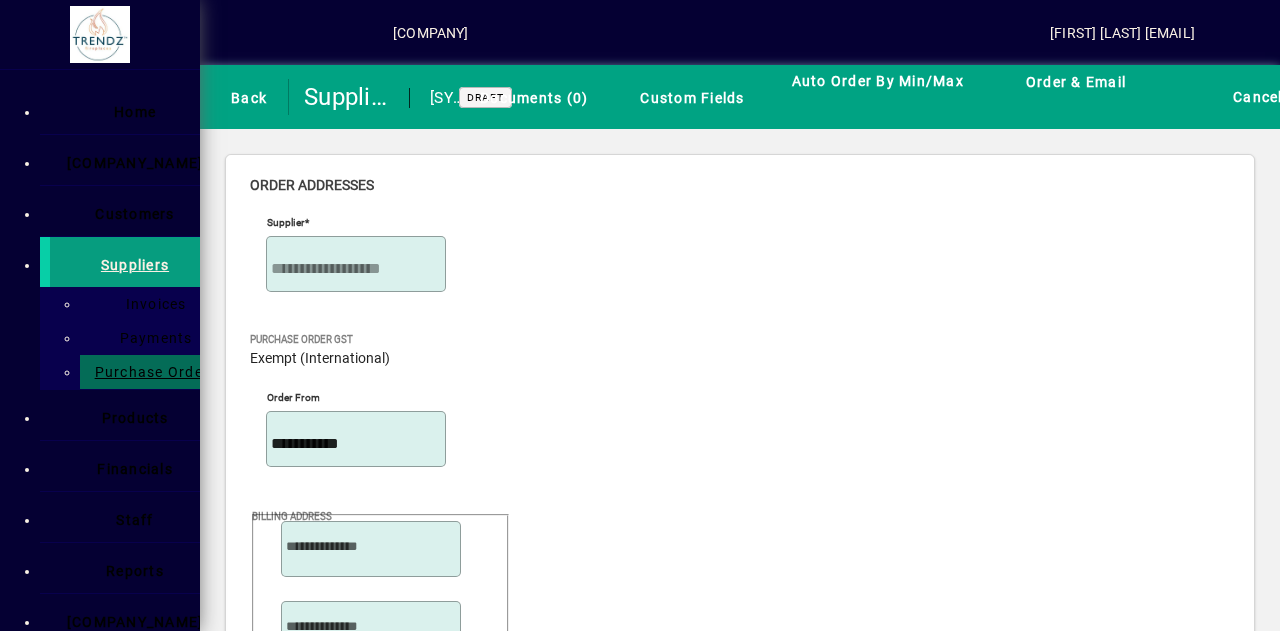 scroll, scrollTop: 1471, scrollLeft: 0, axis: vertical 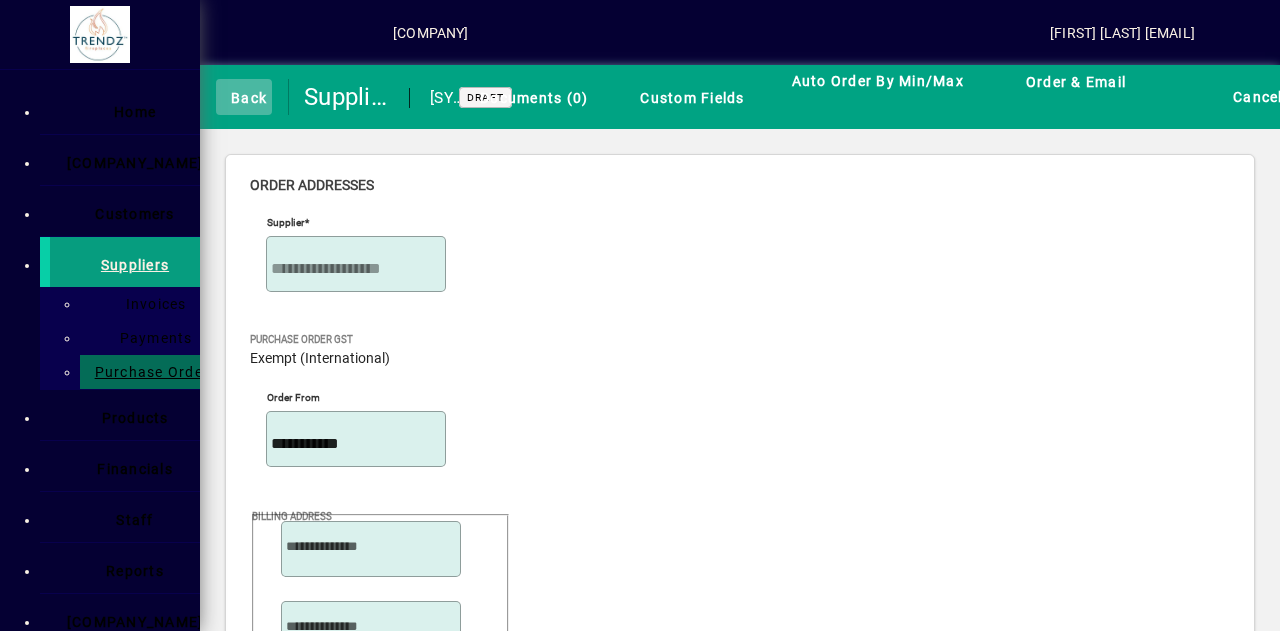 click at bounding box center [244, 97] 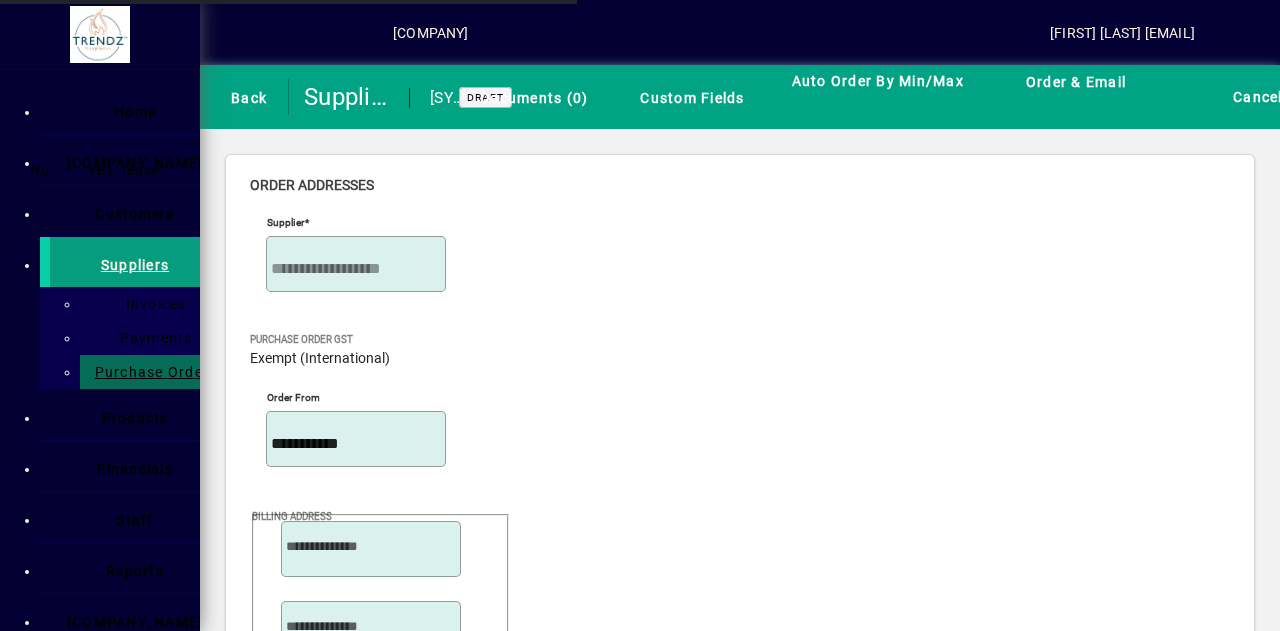 click on "Yes, leave" at bounding box center [124, 170] 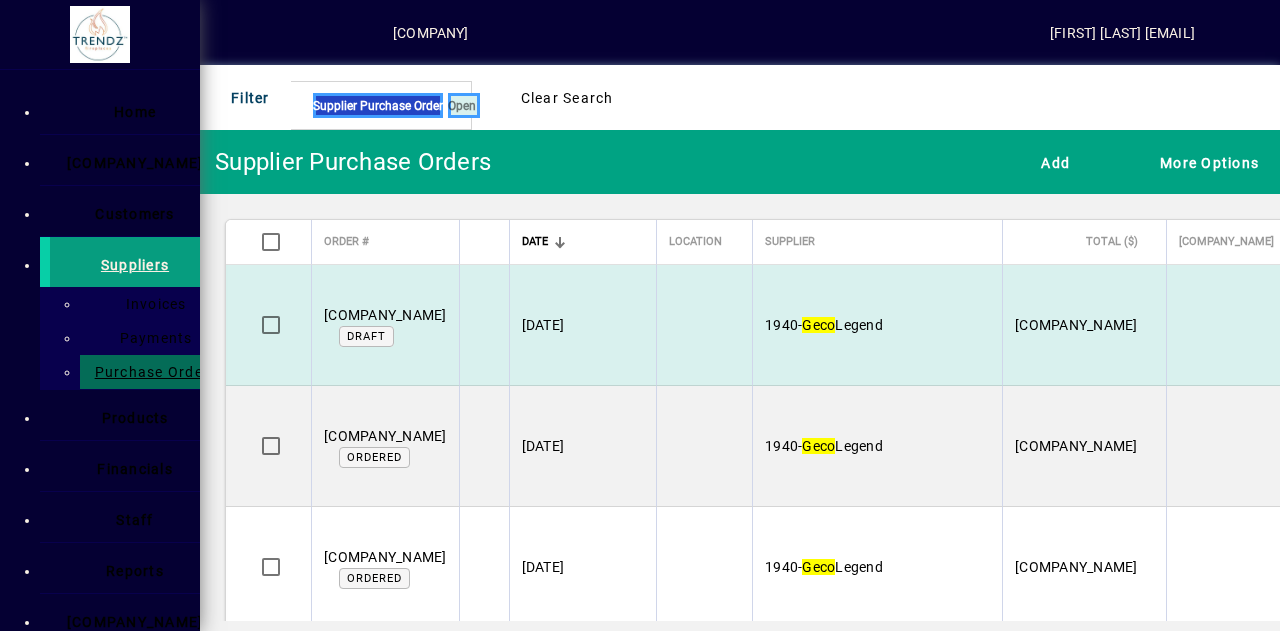 click on "[COMPANY_NAME]" at bounding box center [1084, 325] 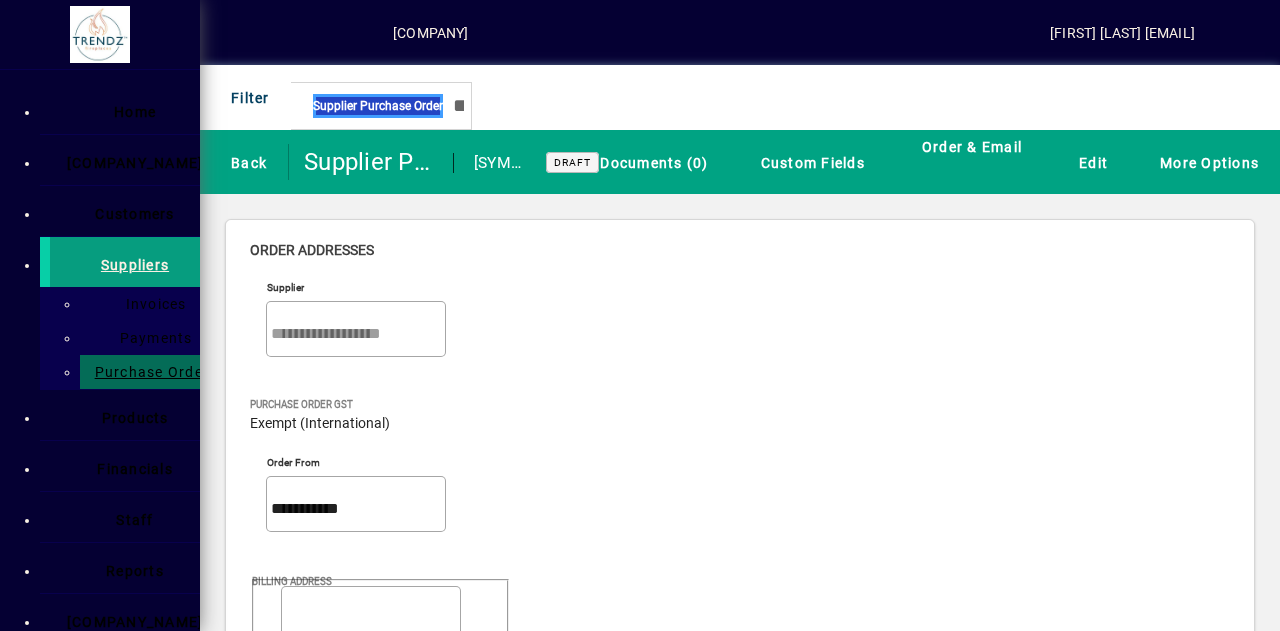 scroll, scrollTop: 1353, scrollLeft: 0, axis: vertical 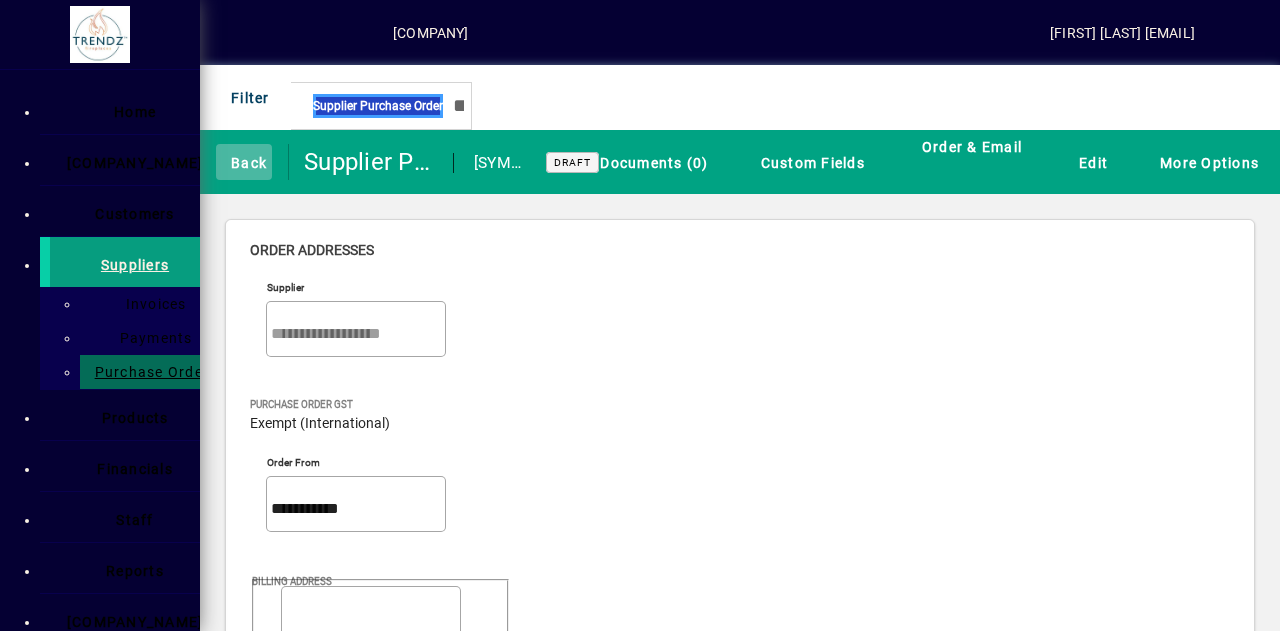 click at bounding box center (244, 162) 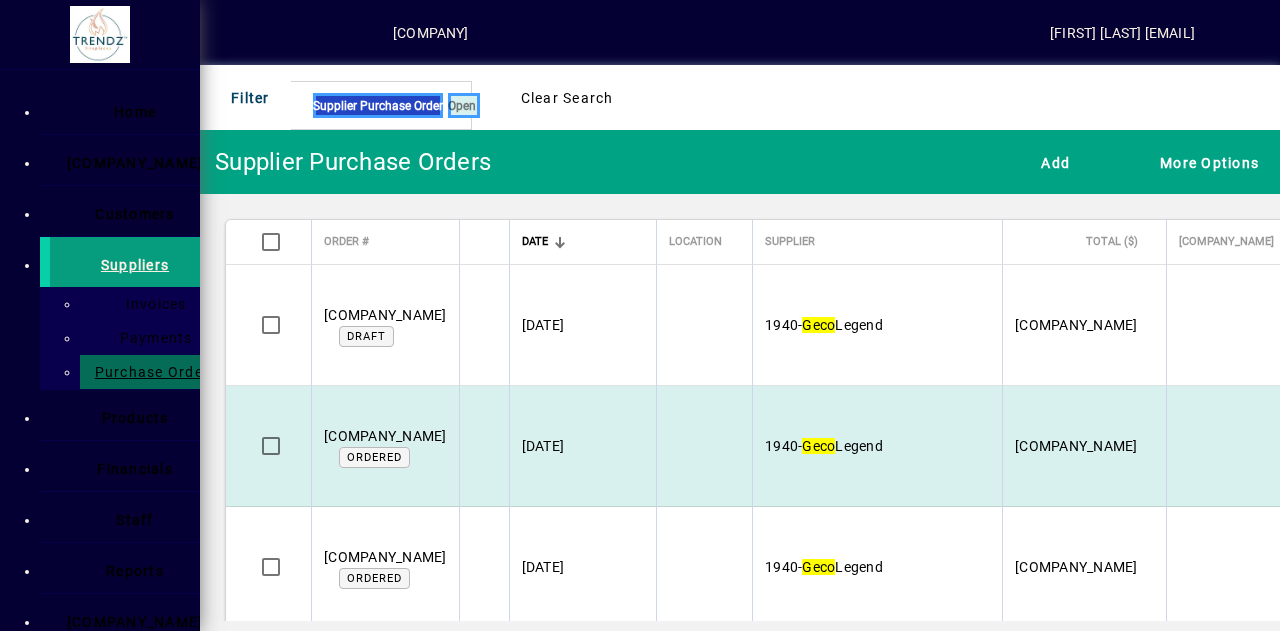 click on "[COMPANY_NAME]" at bounding box center [1084, 325] 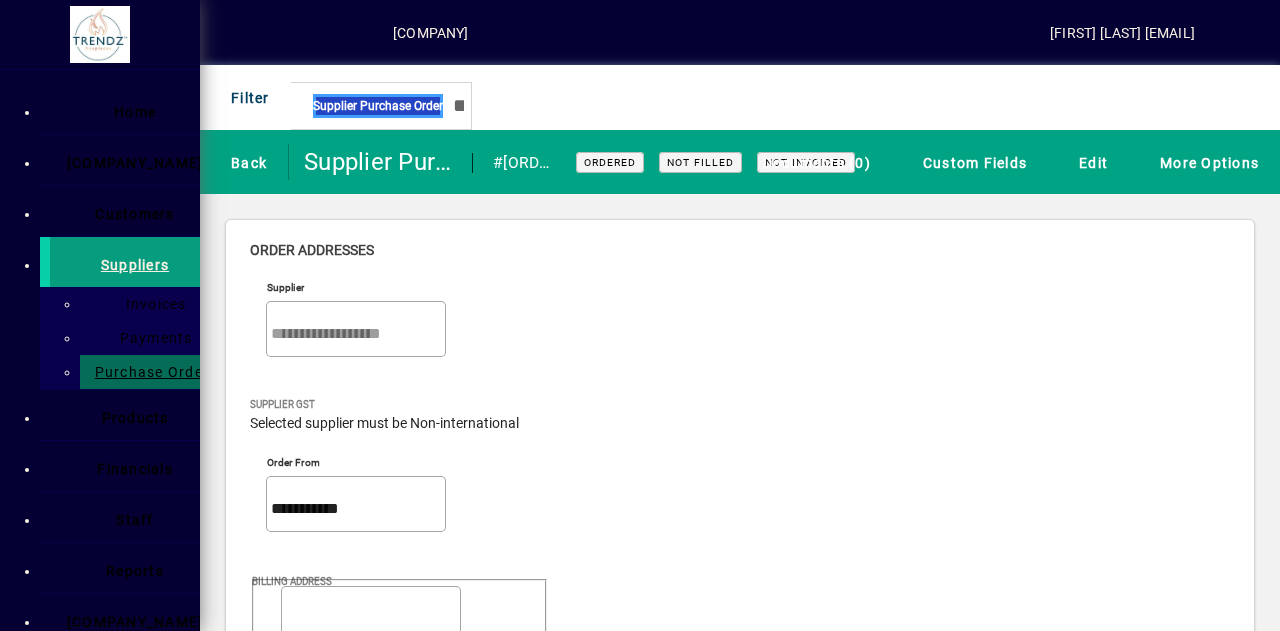 scroll, scrollTop: 1076, scrollLeft: 0, axis: vertical 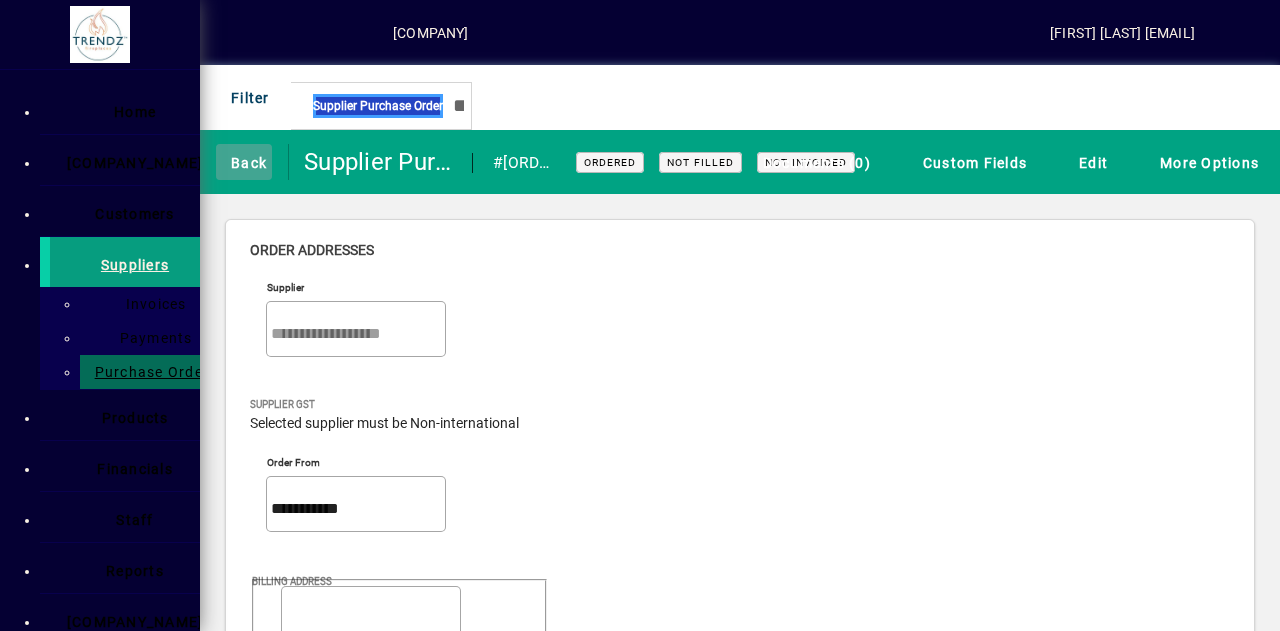 click at bounding box center (244, 162) 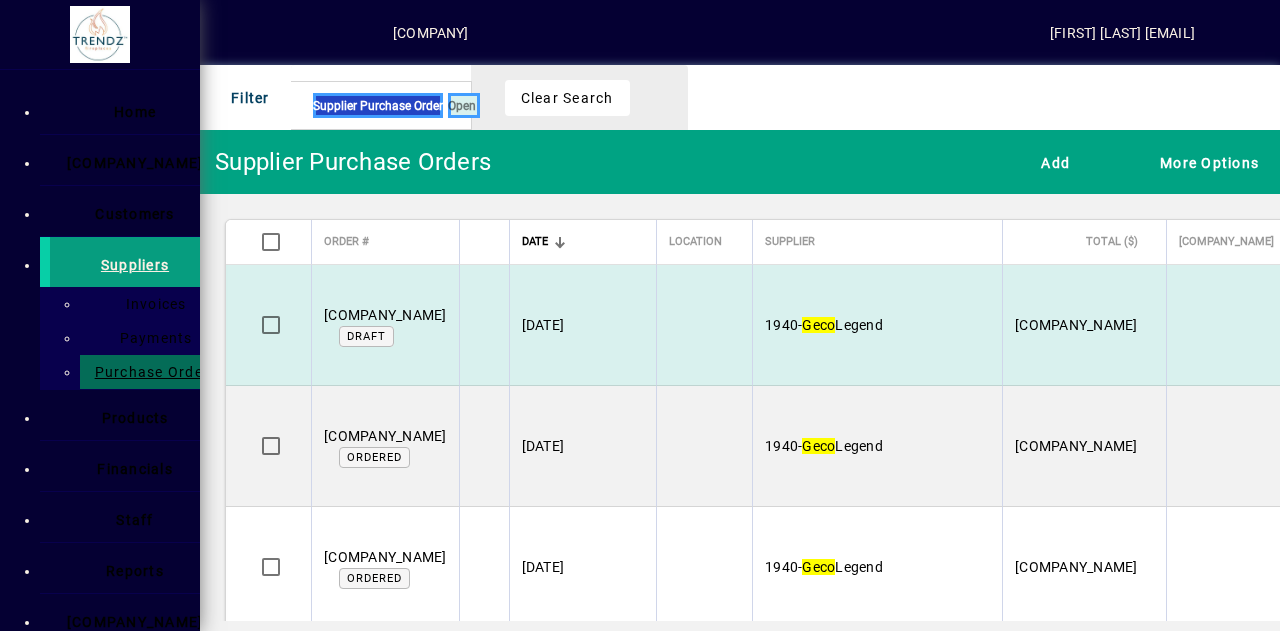 click on "1940  -  Geco  Legend" at bounding box center (877, 325) 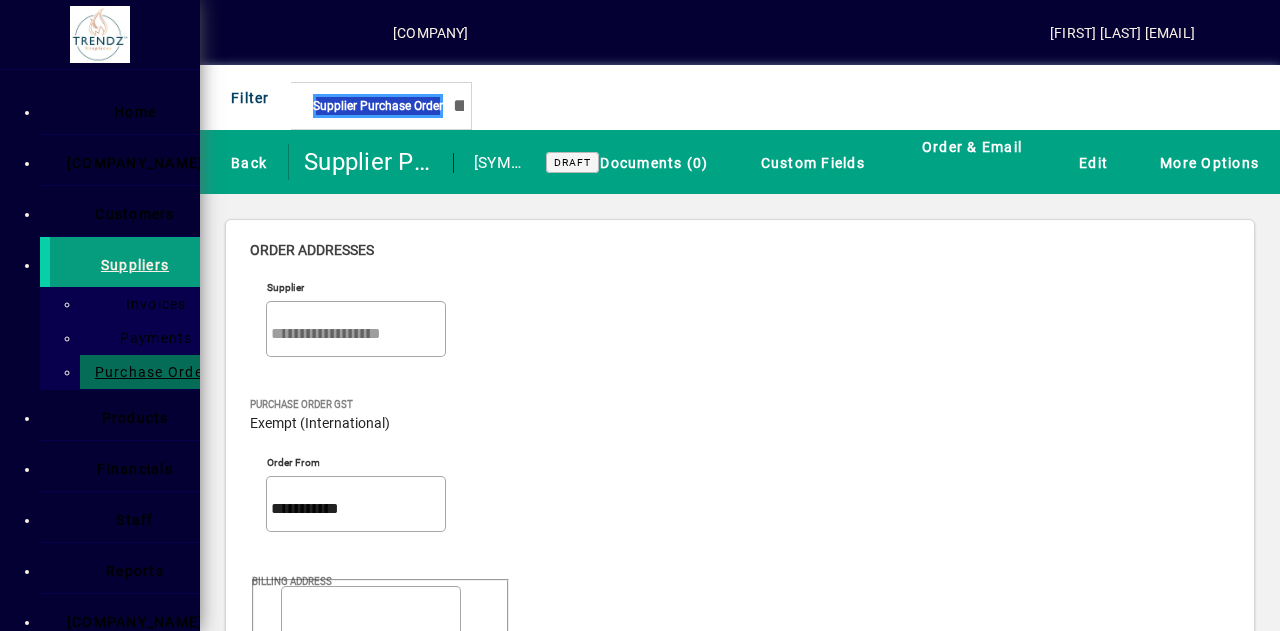 scroll, scrollTop: 996, scrollLeft: 0, axis: vertical 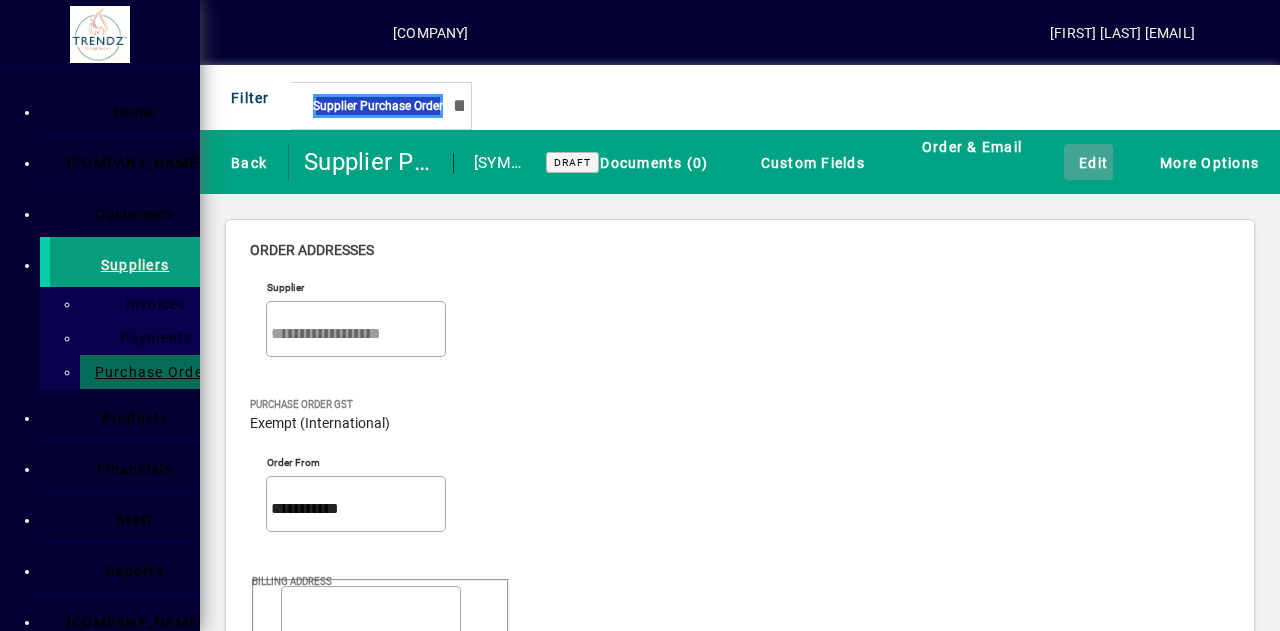 click at bounding box center (1088, 162) 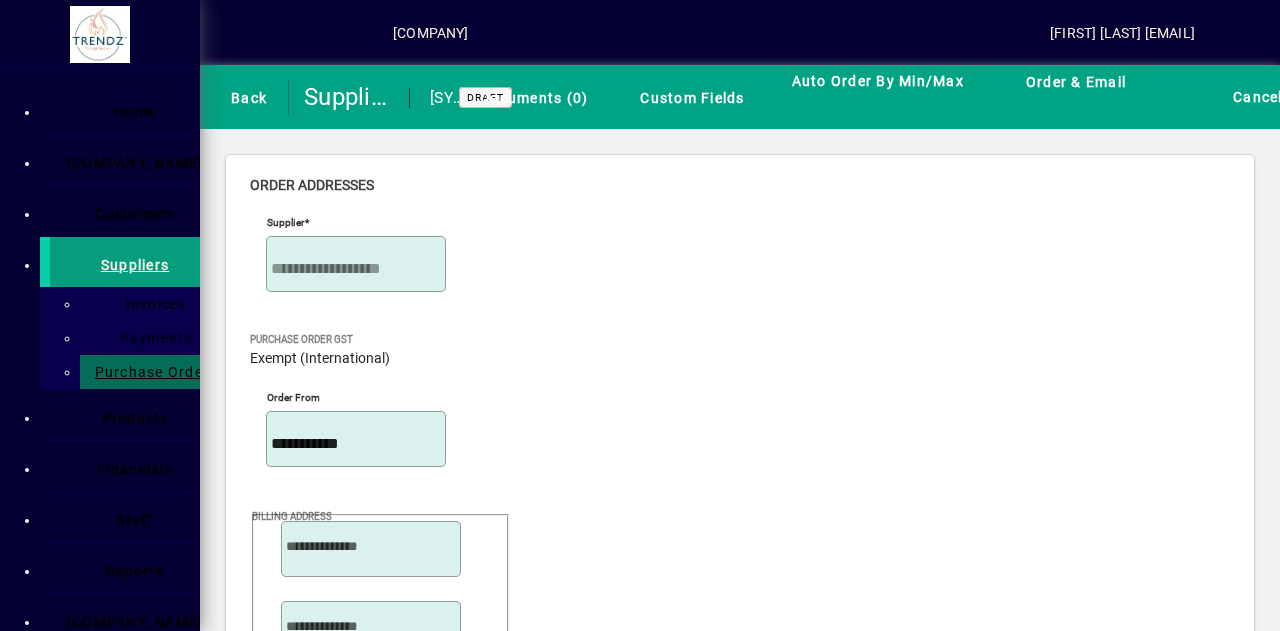 click on "[COMPANY_NAME]" at bounding box center [1074, 3363] 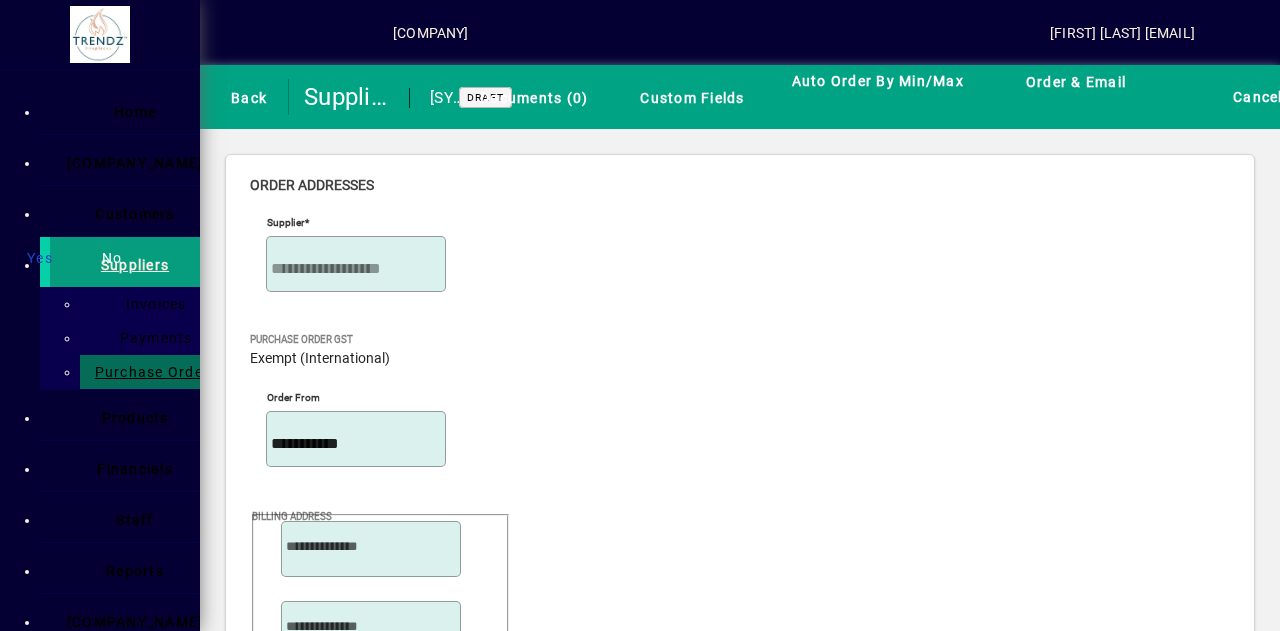 click on "No" at bounding box center [112, 258] 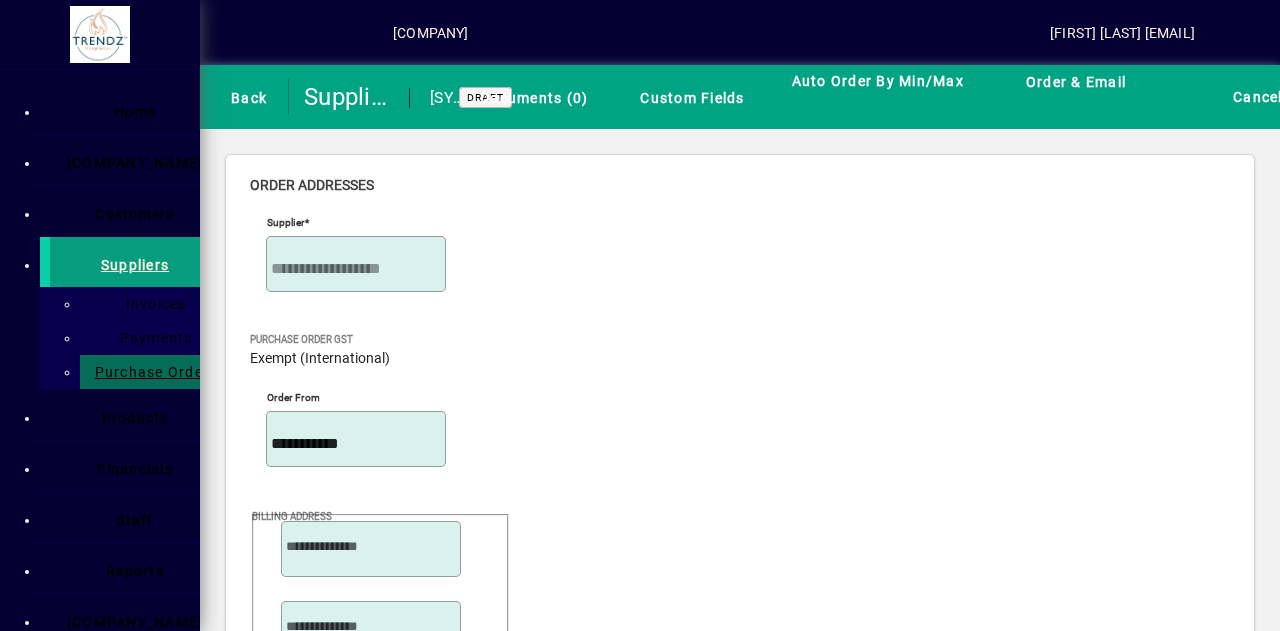 click on "Close Product" at bounding box center [740, 3353] 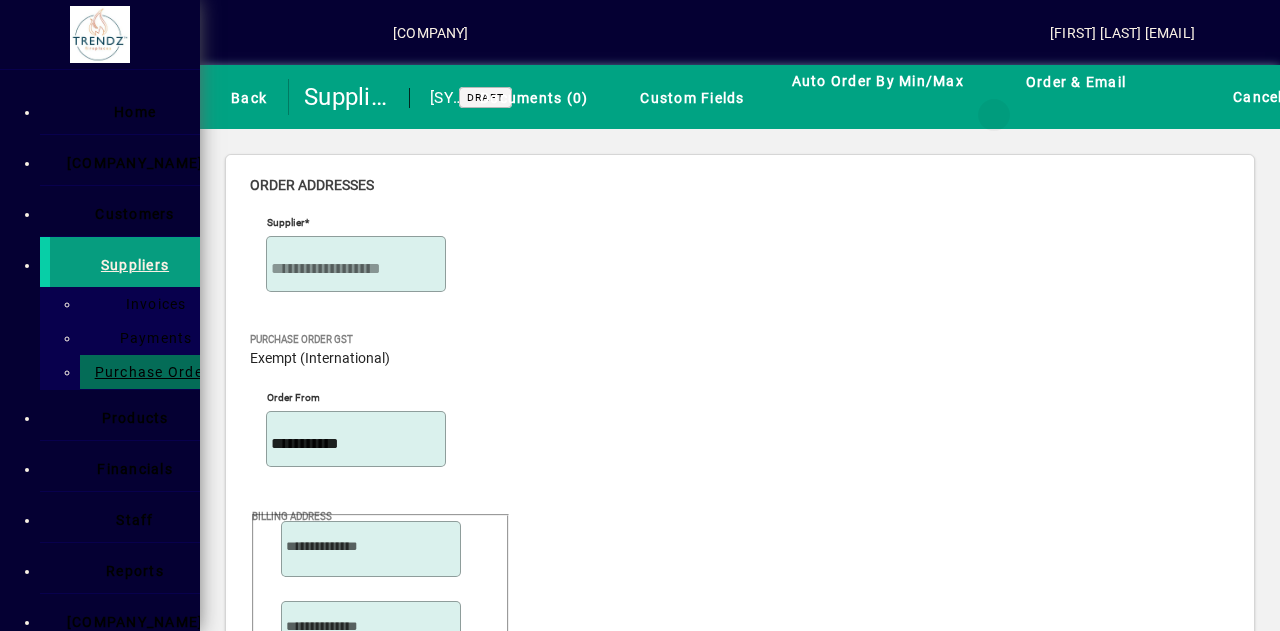 click at bounding box center (770, 115) 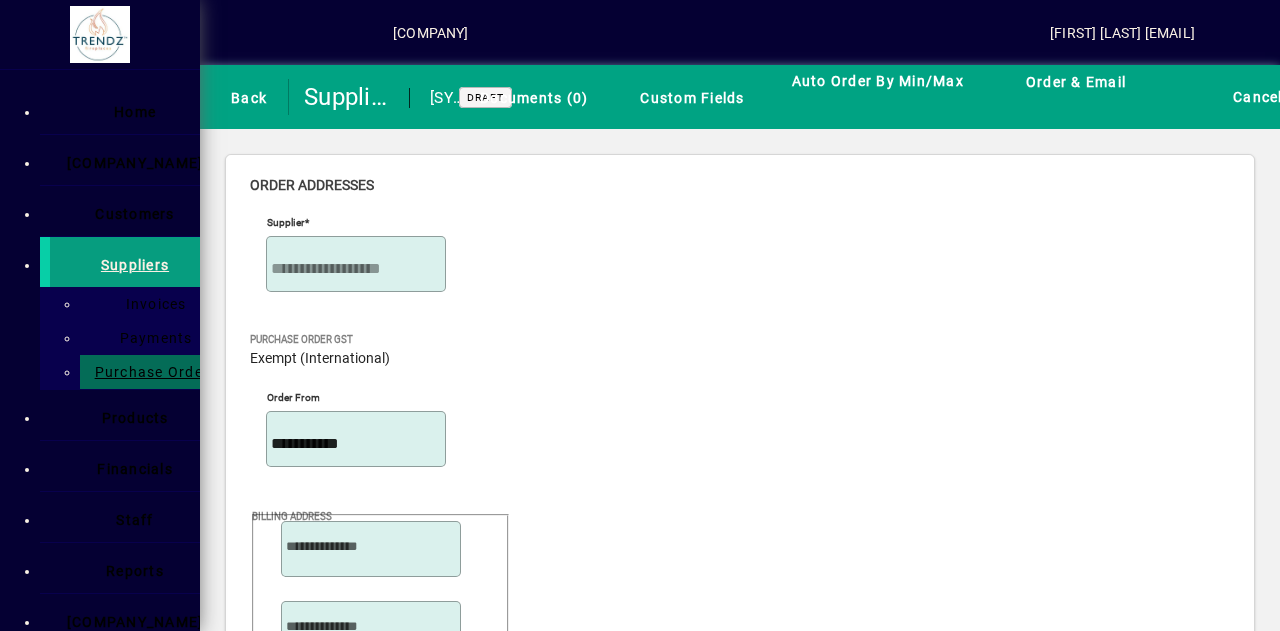 click at bounding box center [640, 0] 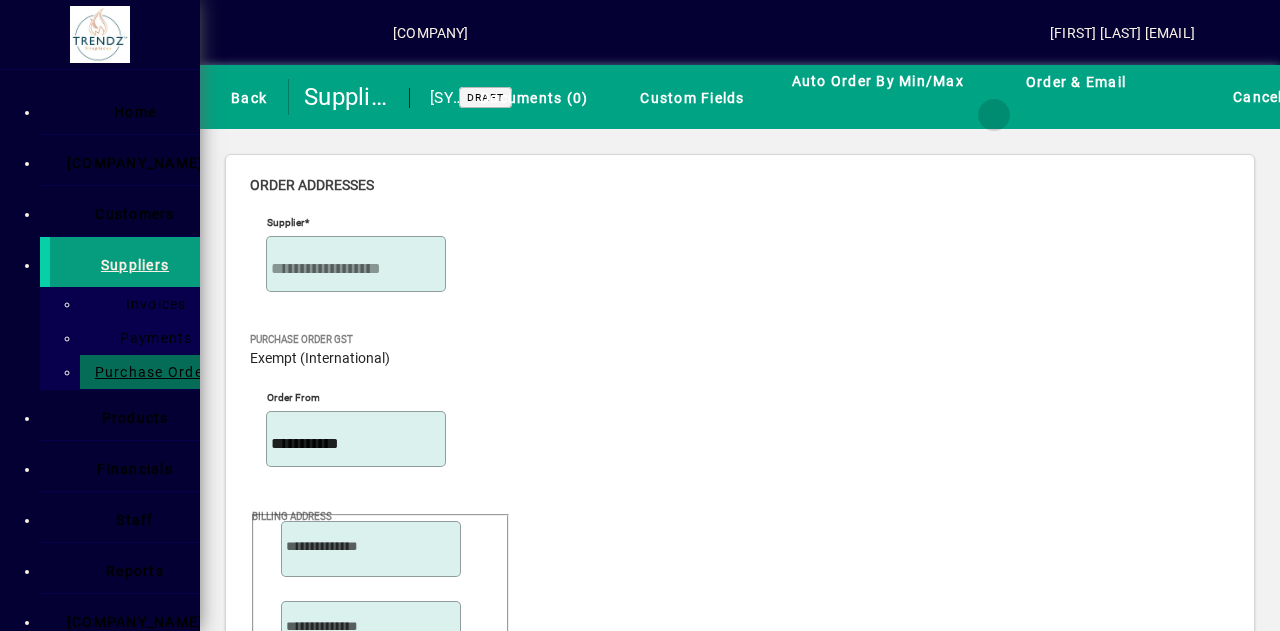 click at bounding box center [994, 115] 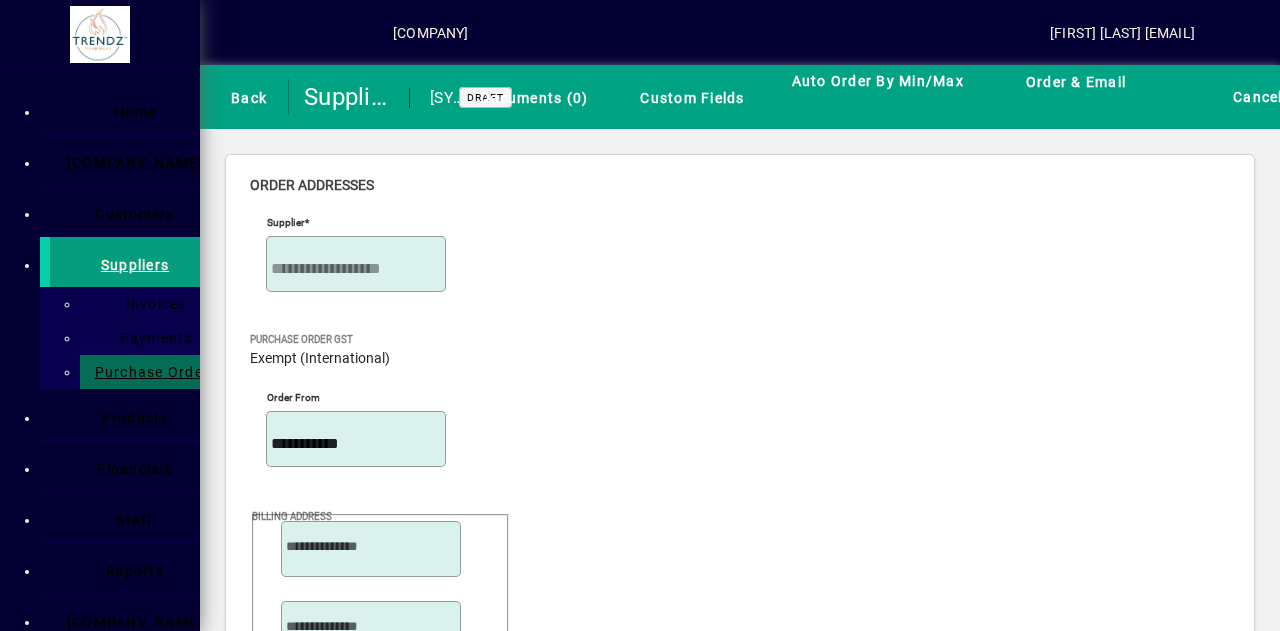 click at bounding box center [640, 0] 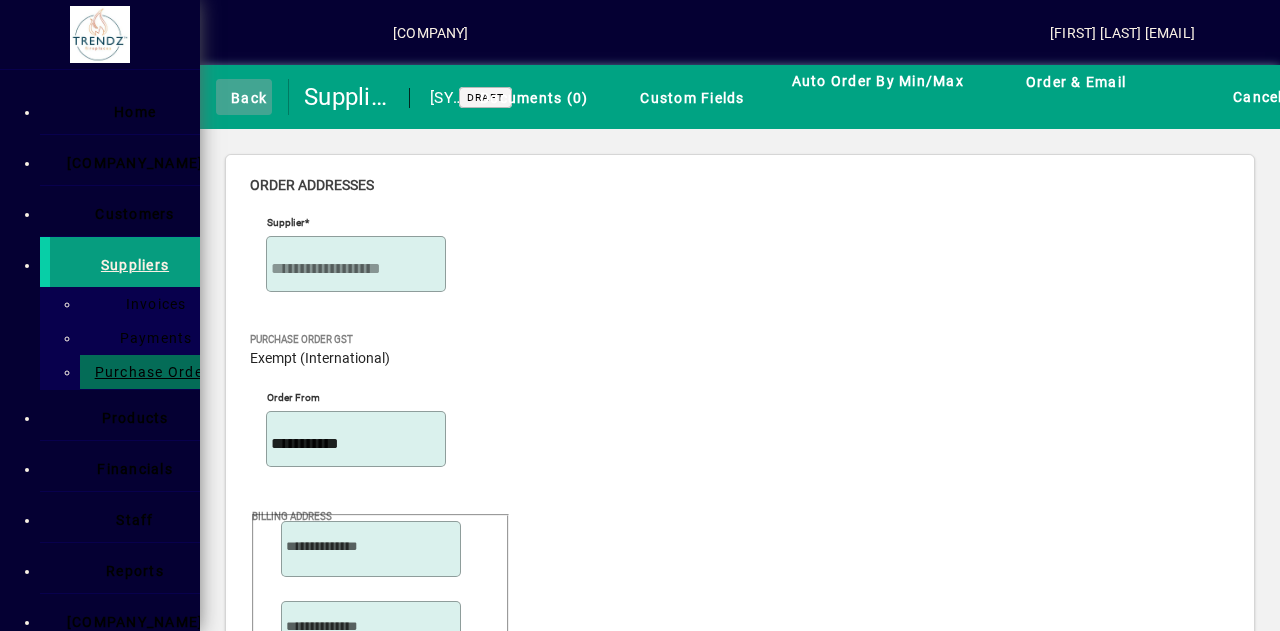click at bounding box center [221, 96] 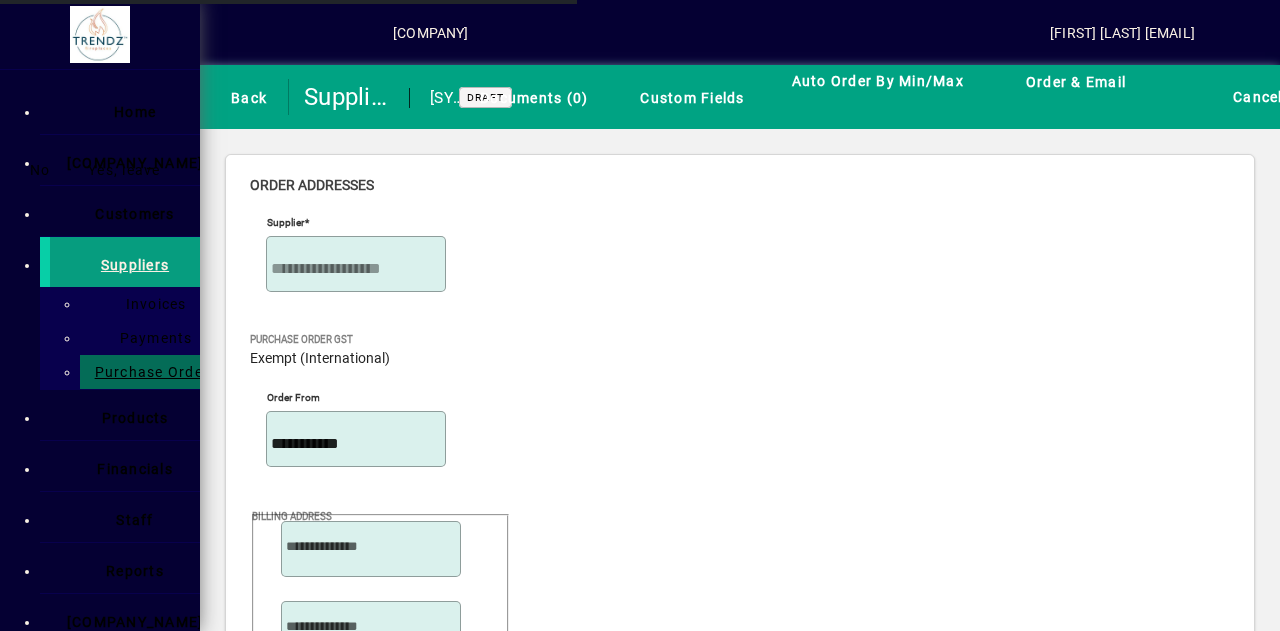 click on "No" at bounding box center (40, 170) 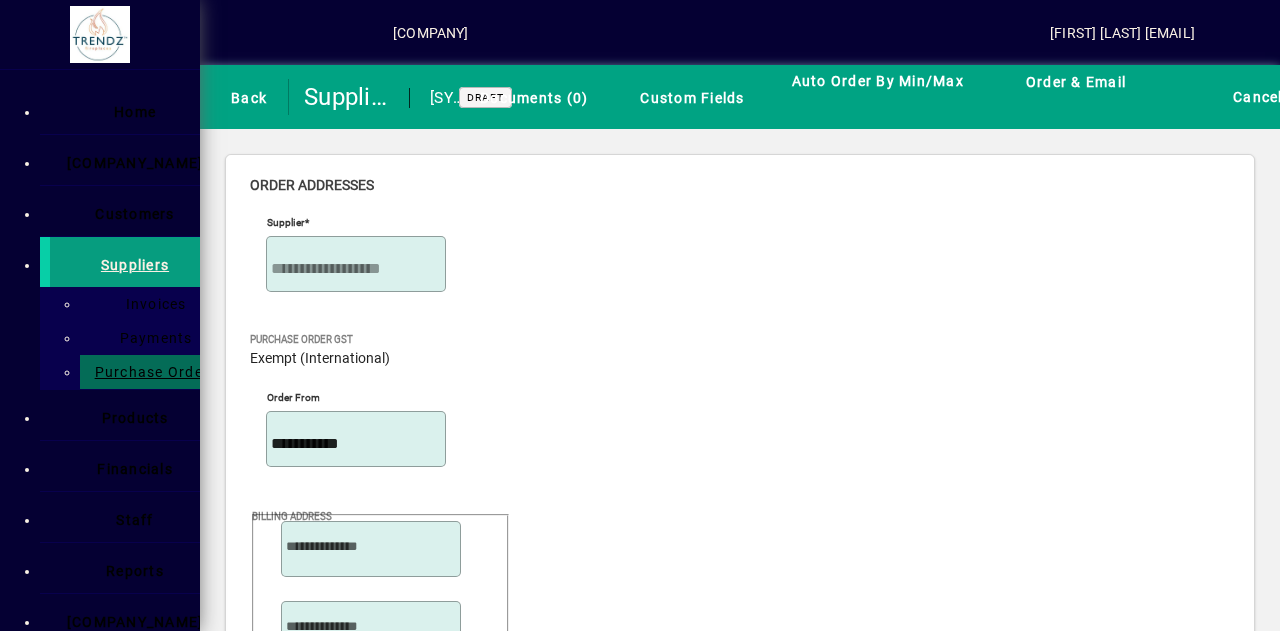 scroll, scrollTop: 0, scrollLeft: 0, axis: both 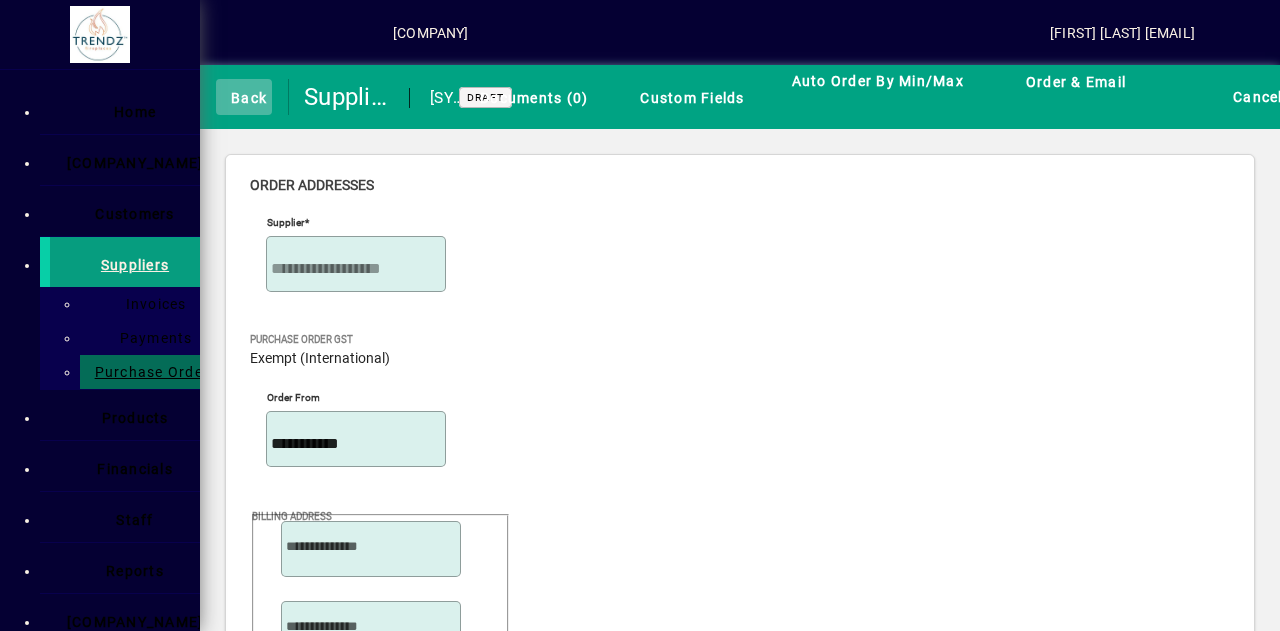 click at bounding box center (221, 96) 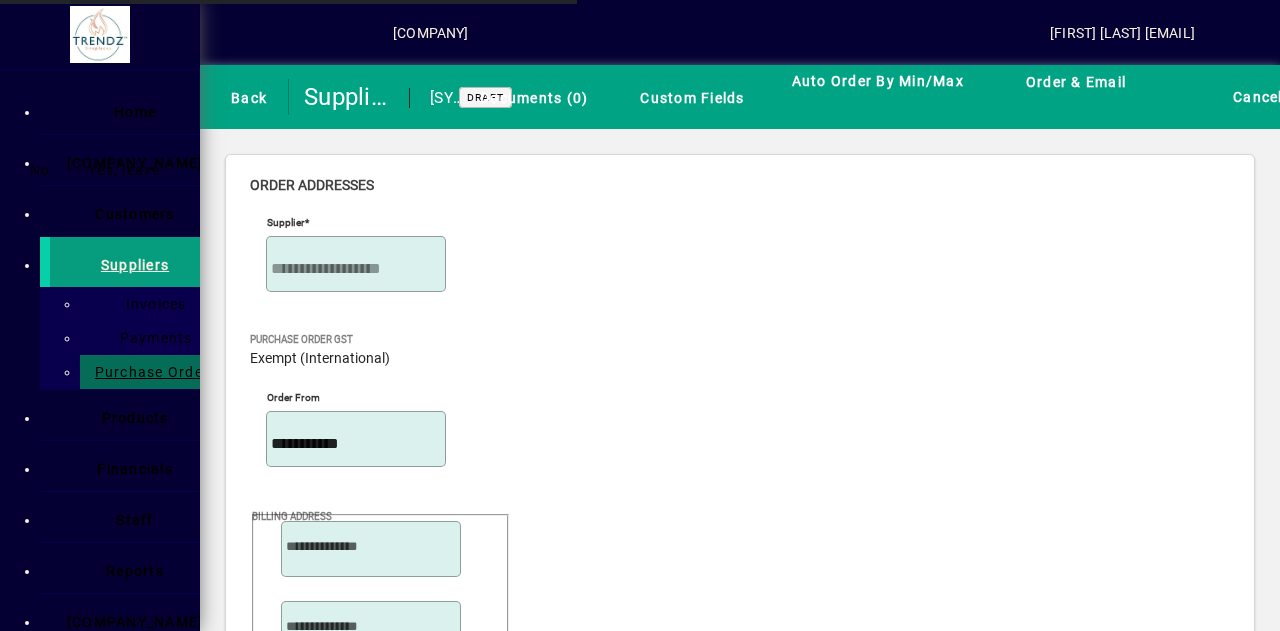click at bounding box center [40, 170] 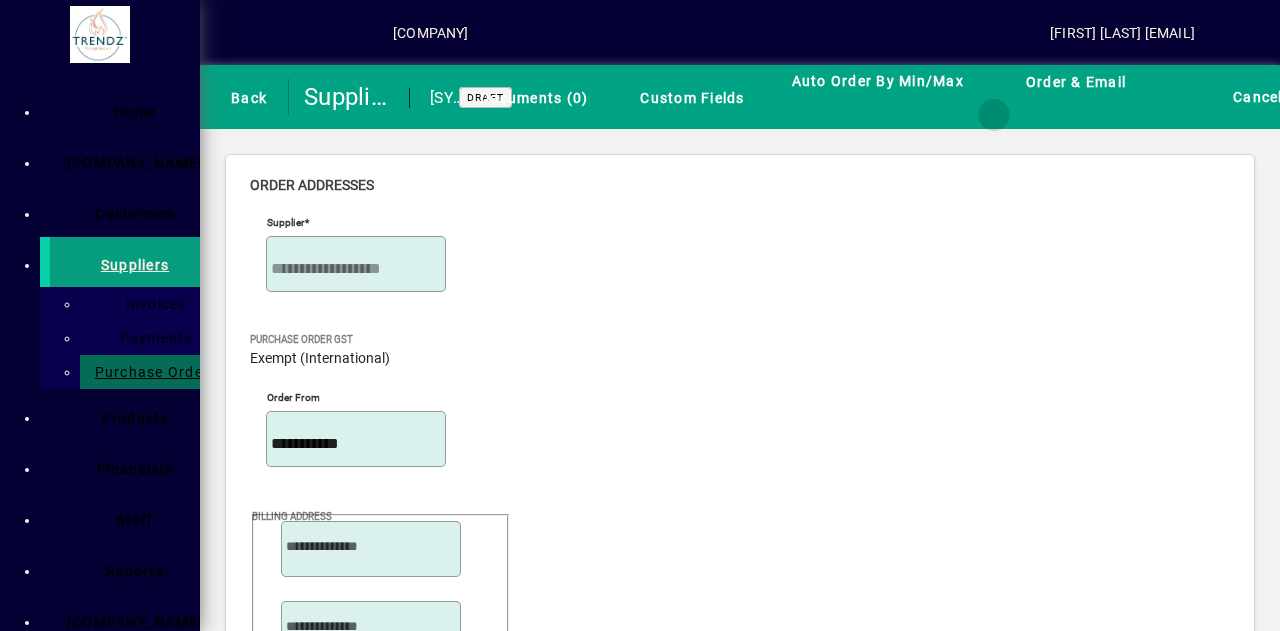 click at bounding box center (994, 115) 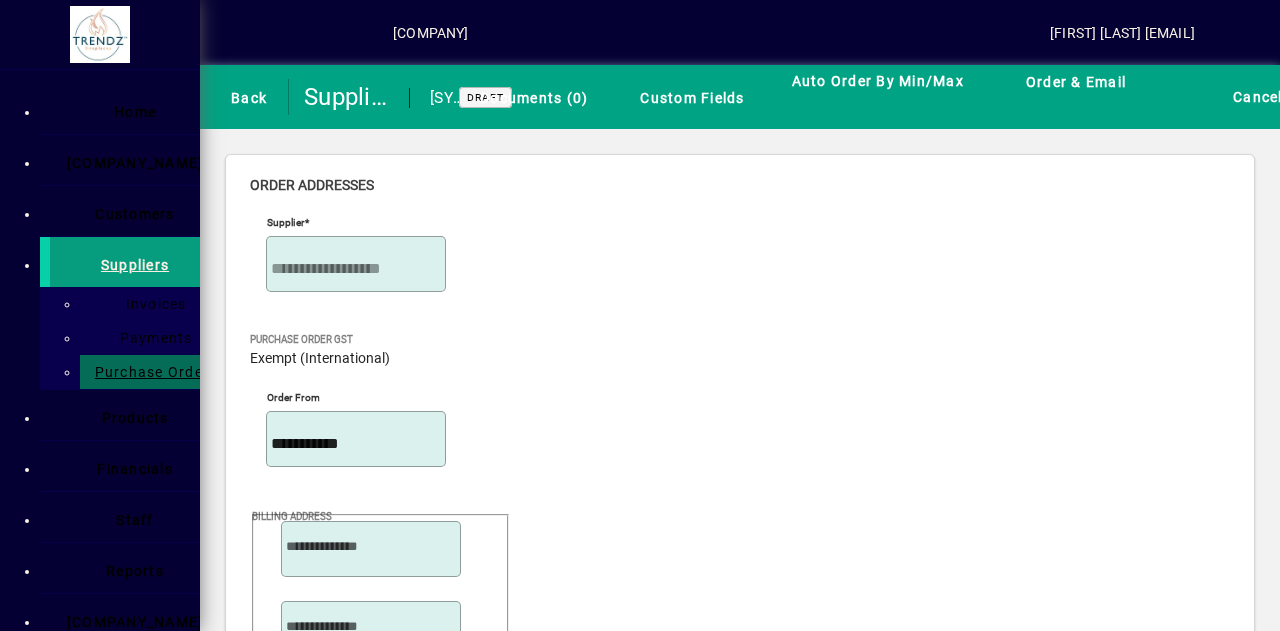 click at bounding box center (640, 0) 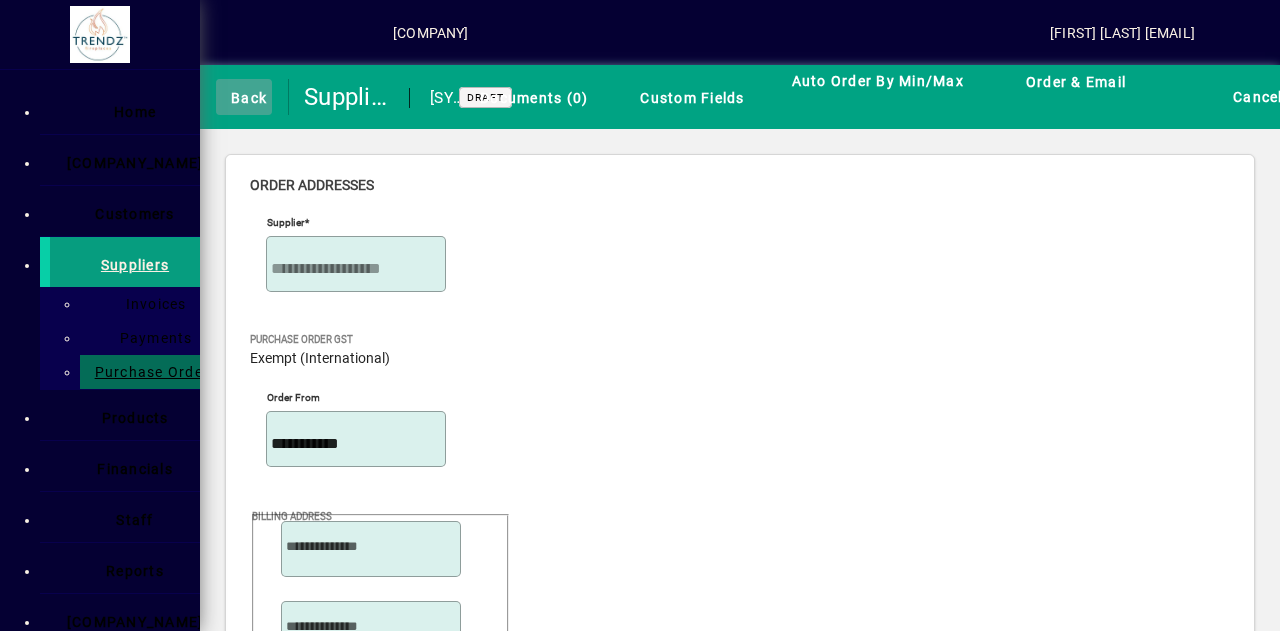 click on "Back" at bounding box center [244, 97] 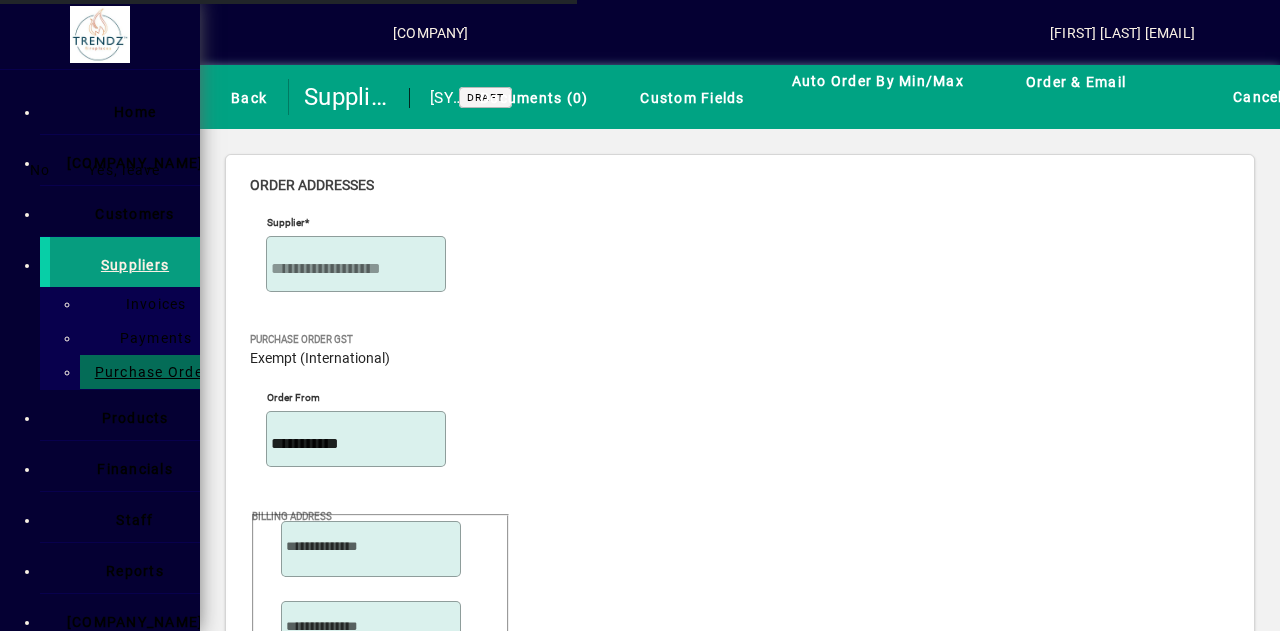 click on "No Yes, leave" at bounding box center (512, 169) 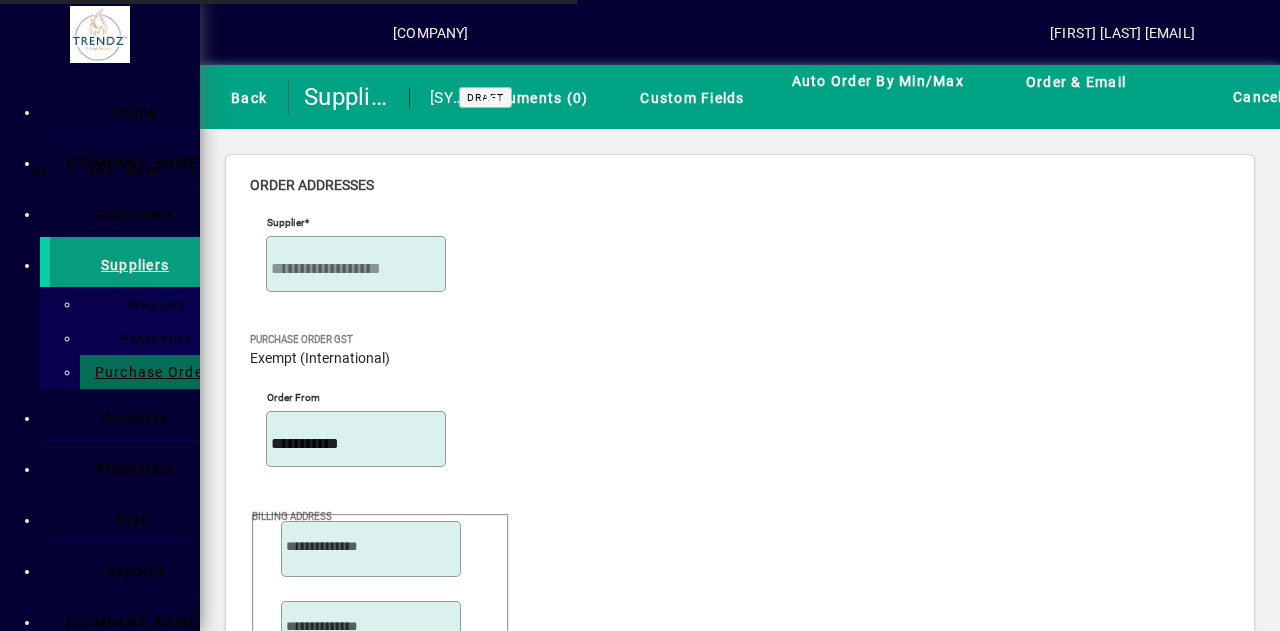 click on "Yes, leave" at bounding box center [124, 170] 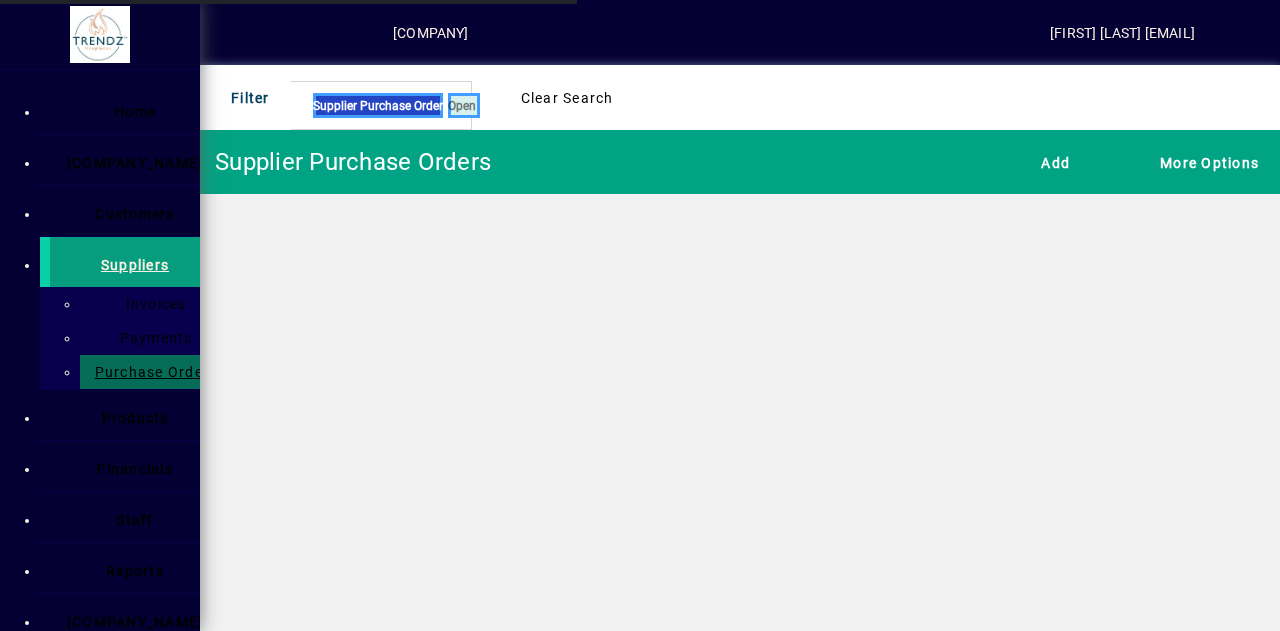 drag, startPoint x: 779, startPoint y: 283, endPoint x: 652, endPoint y: 138, distance: 192.75372 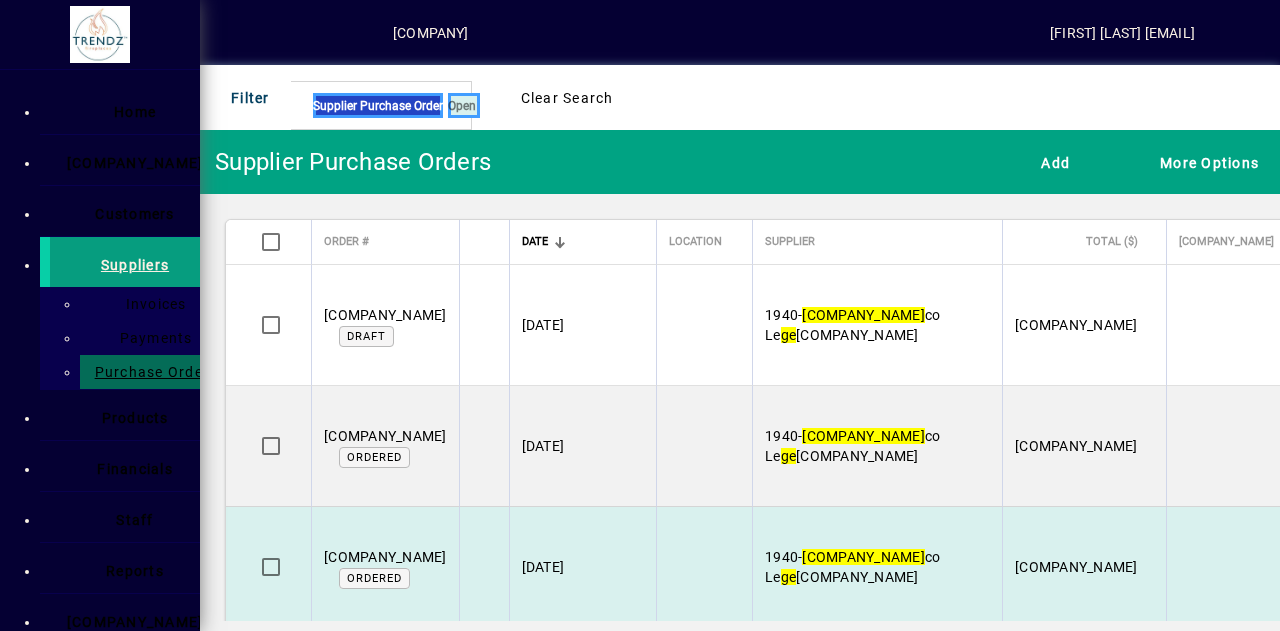 click on "[NUMBER] [STREET], [CITY], [STATE], [POSTAL CODE]" at bounding box center (1350, 325) 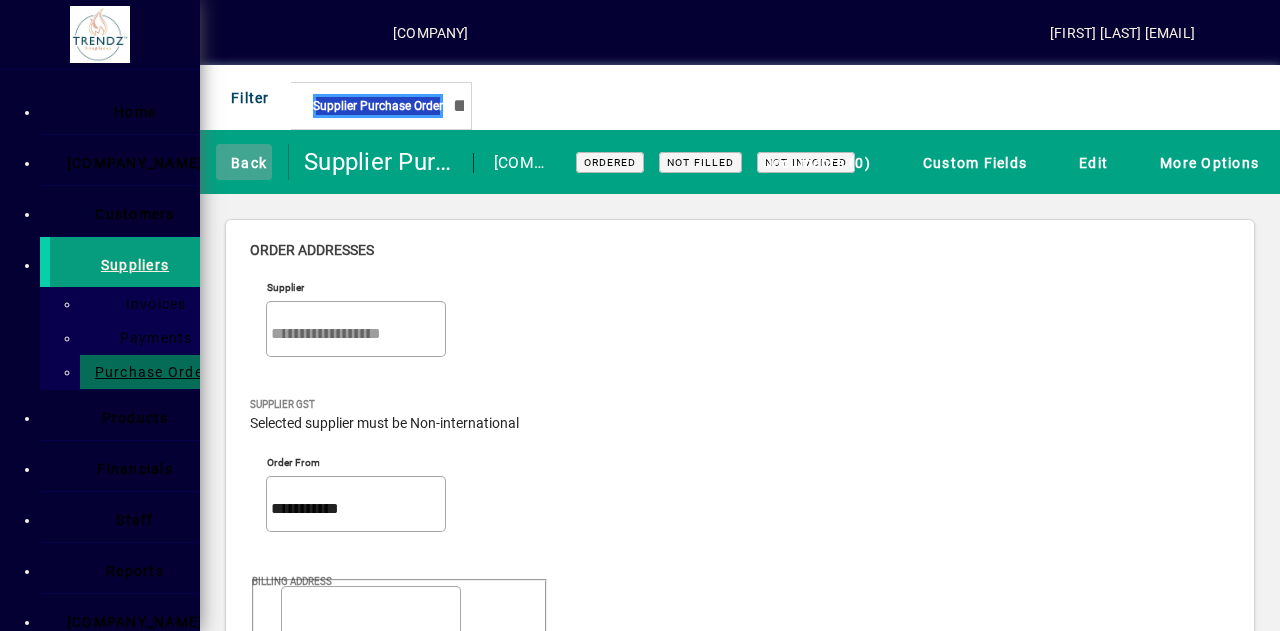 click on "Back" at bounding box center [244, 162] 